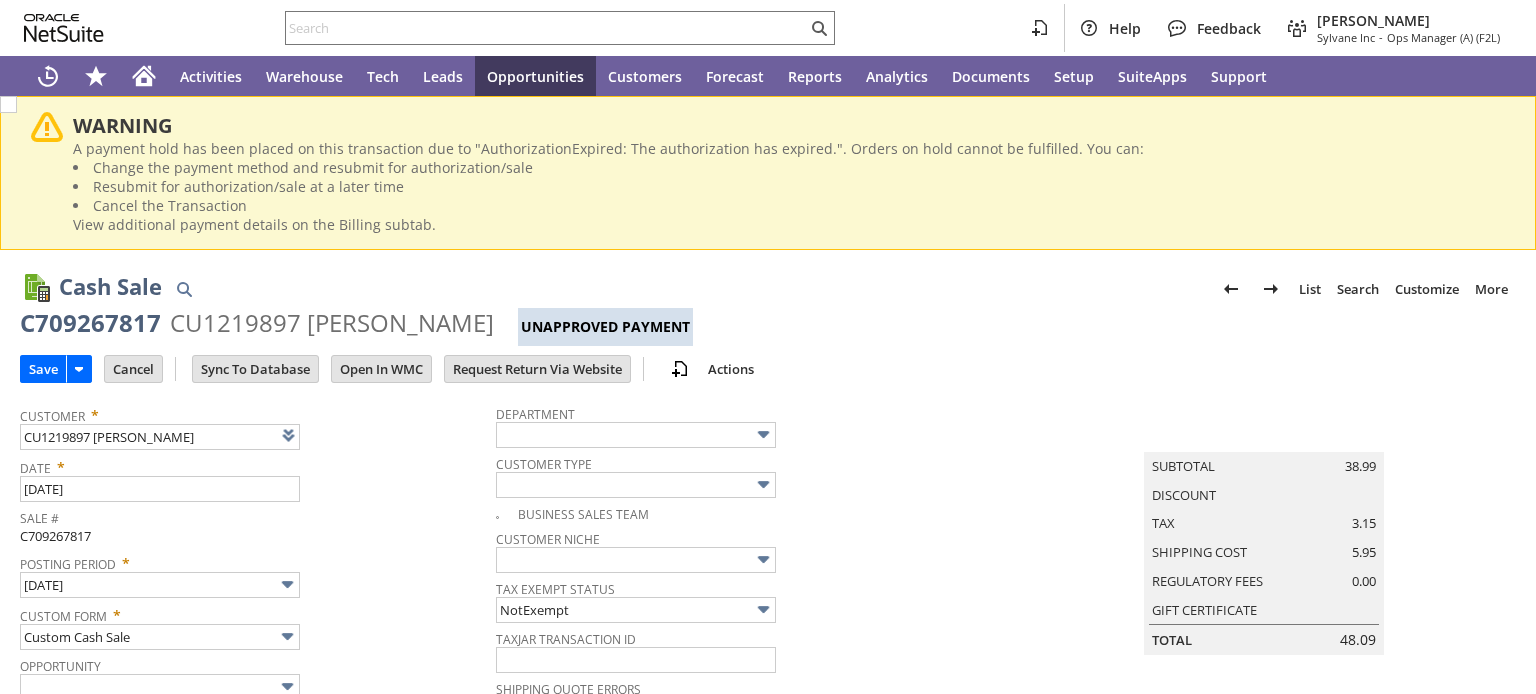 scroll, scrollTop: 0, scrollLeft: 0, axis: both 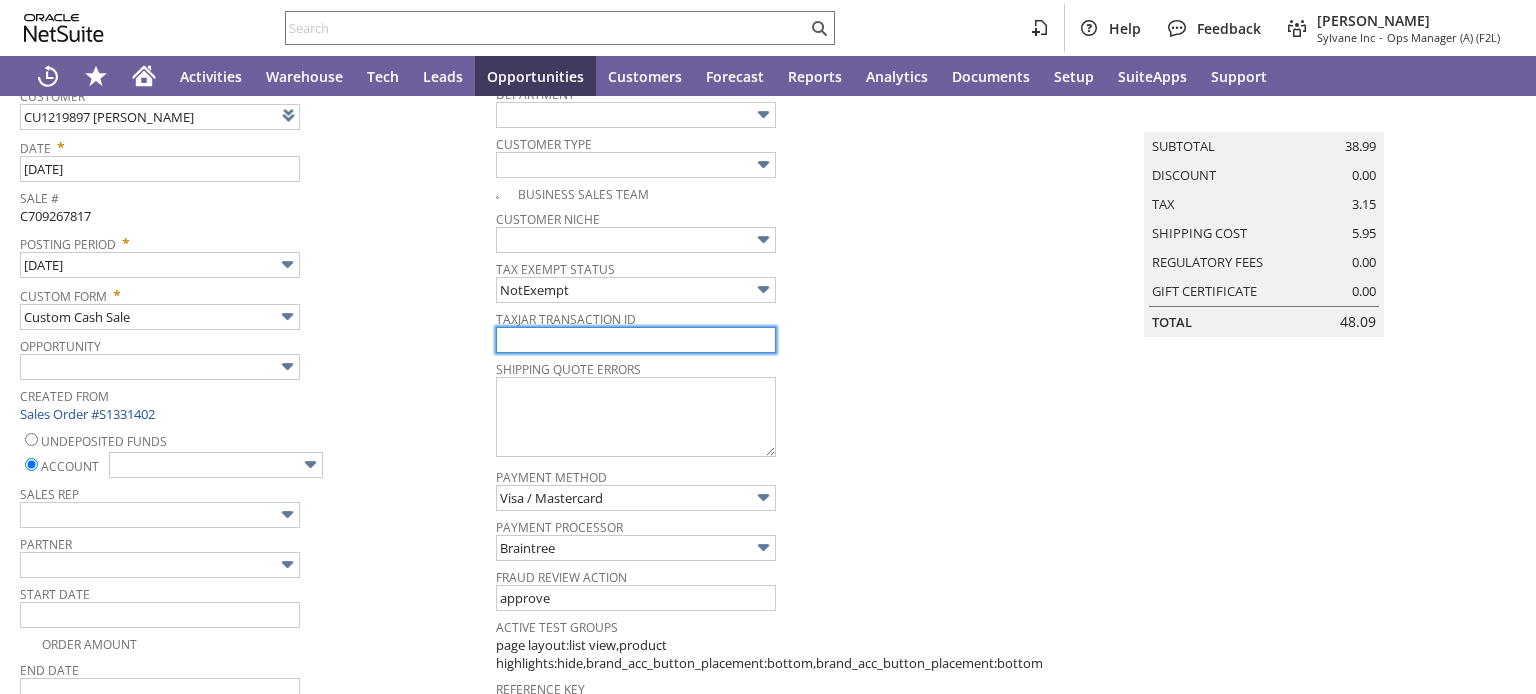 click at bounding box center [636, 340] 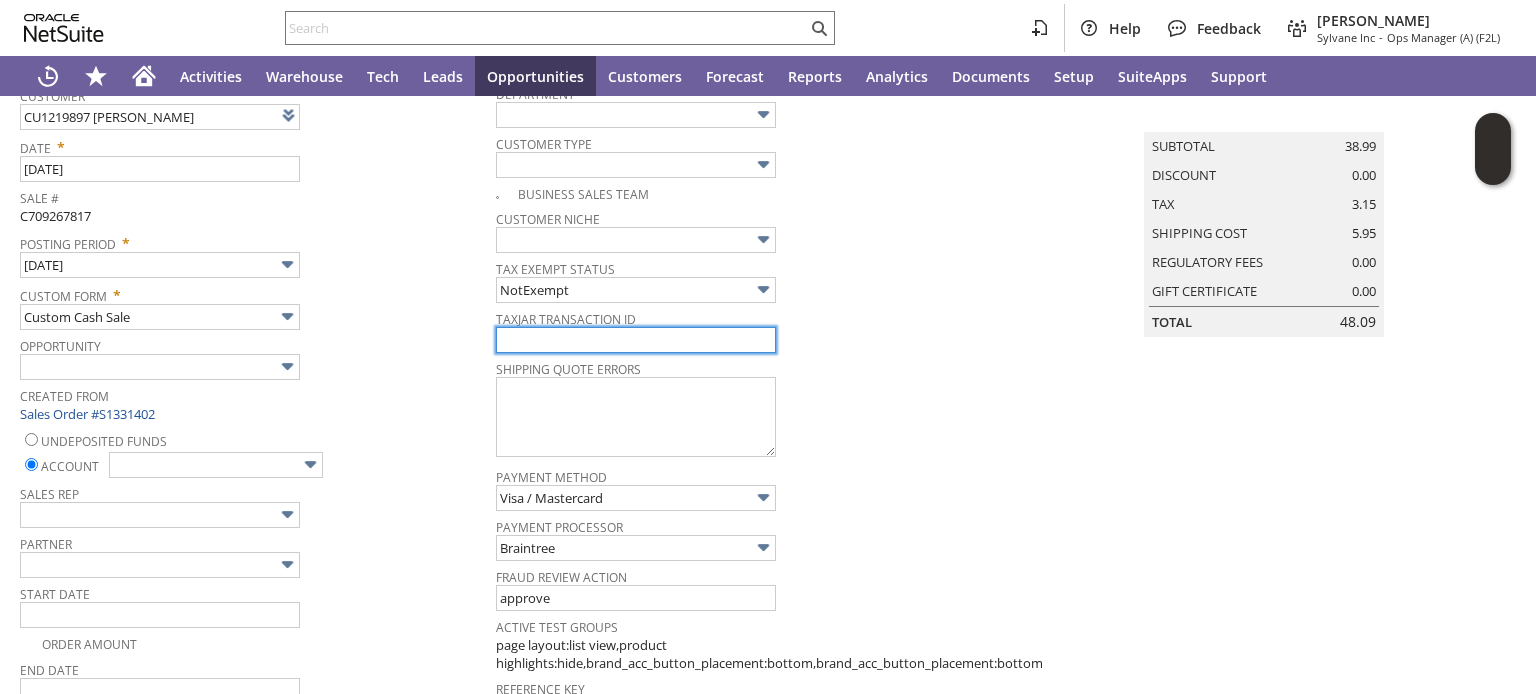 paste on "C709267817" 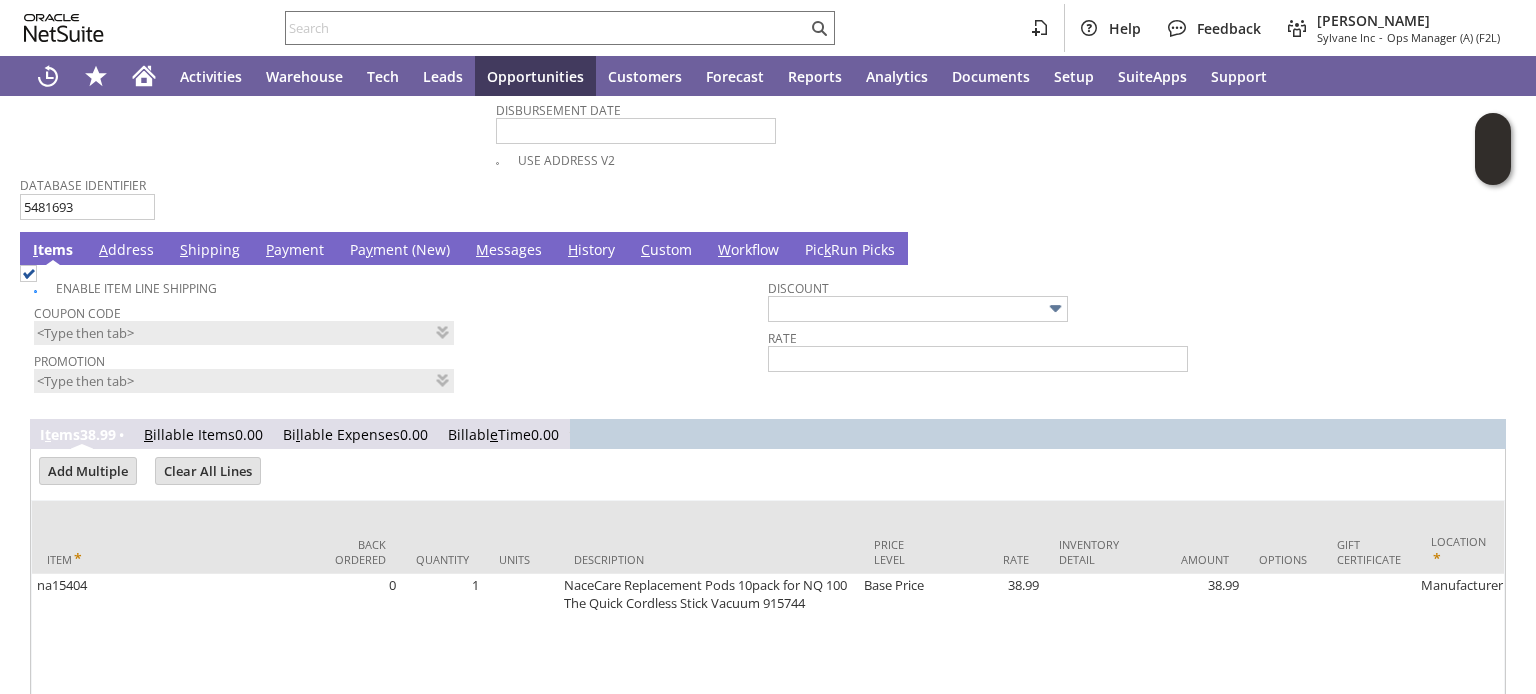 scroll, scrollTop: 1440, scrollLeft: 0, axis: vertical 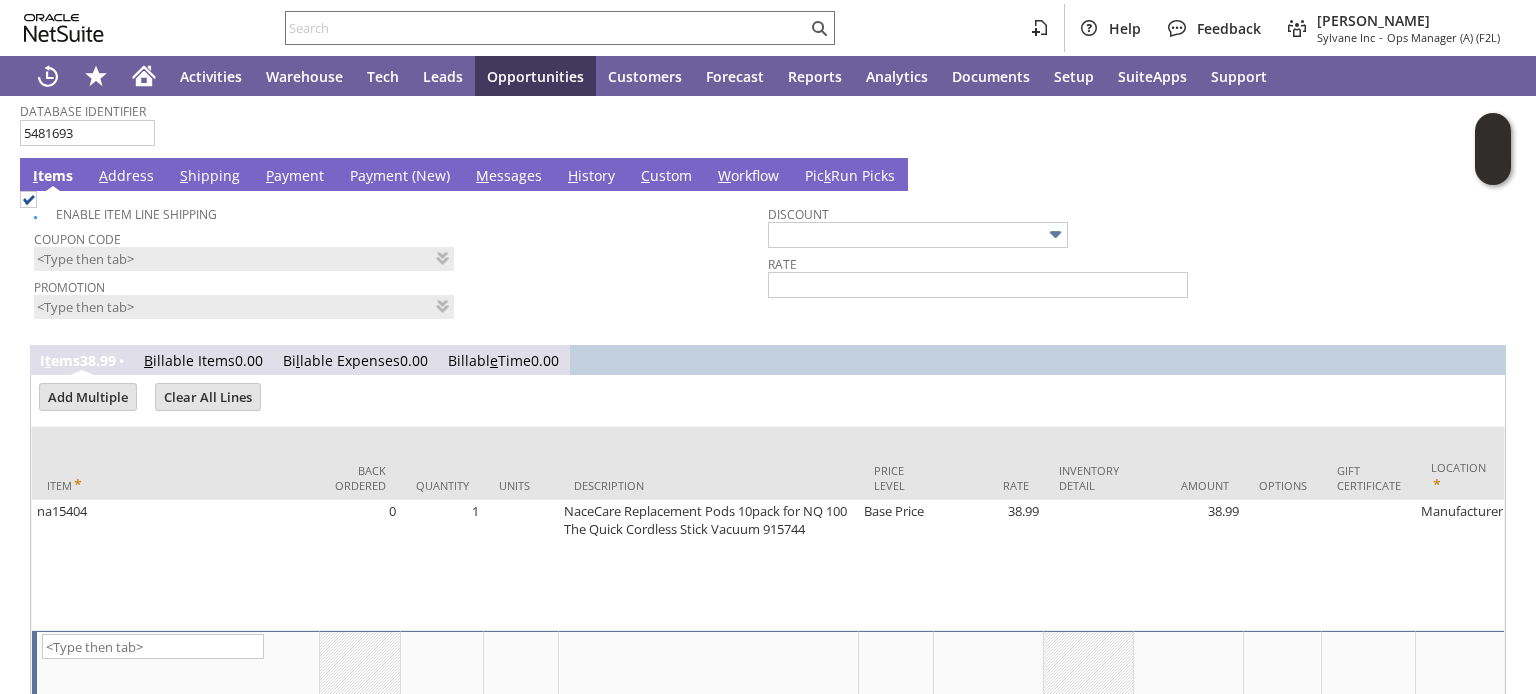 type on "C709267817" 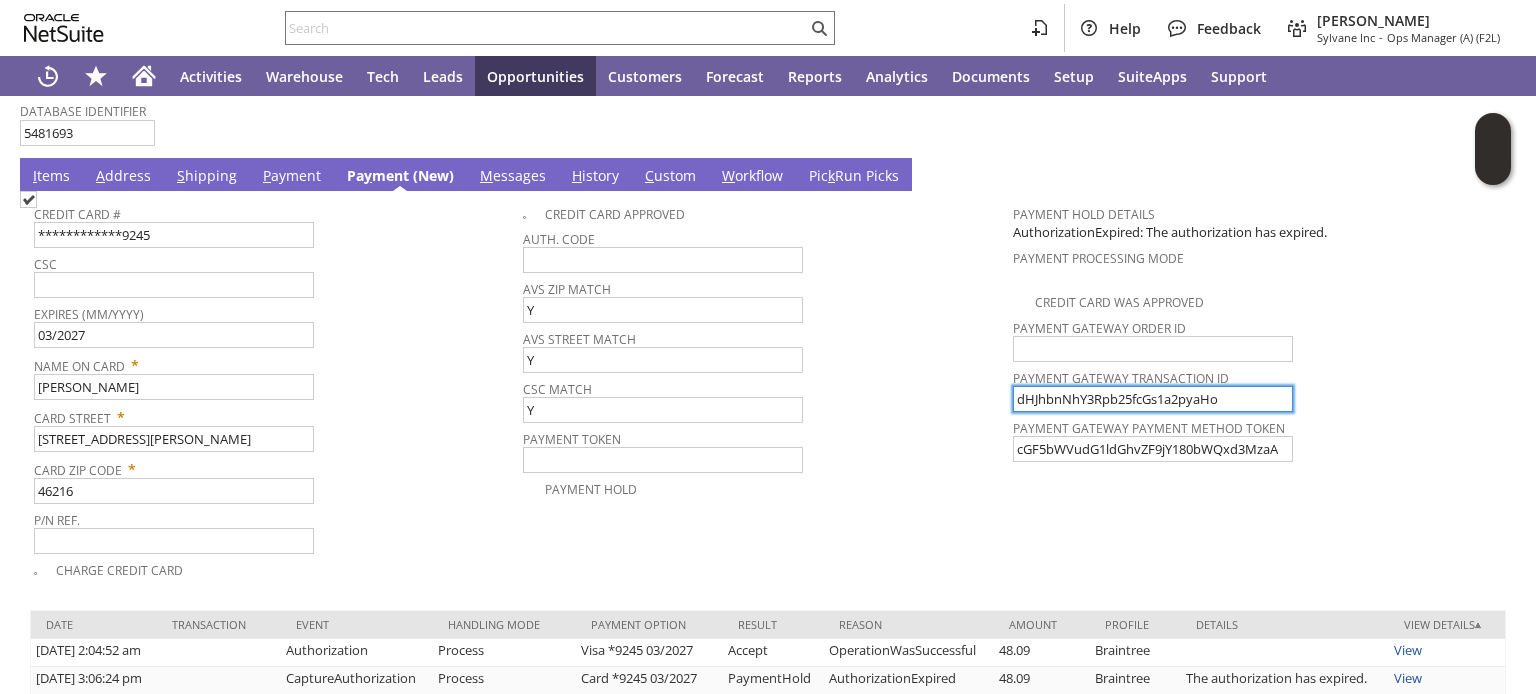 drag, startPoint x: 1251, startPoint y: 370, endPoint x: 891, endPoint y: 372, distance: 360.00555 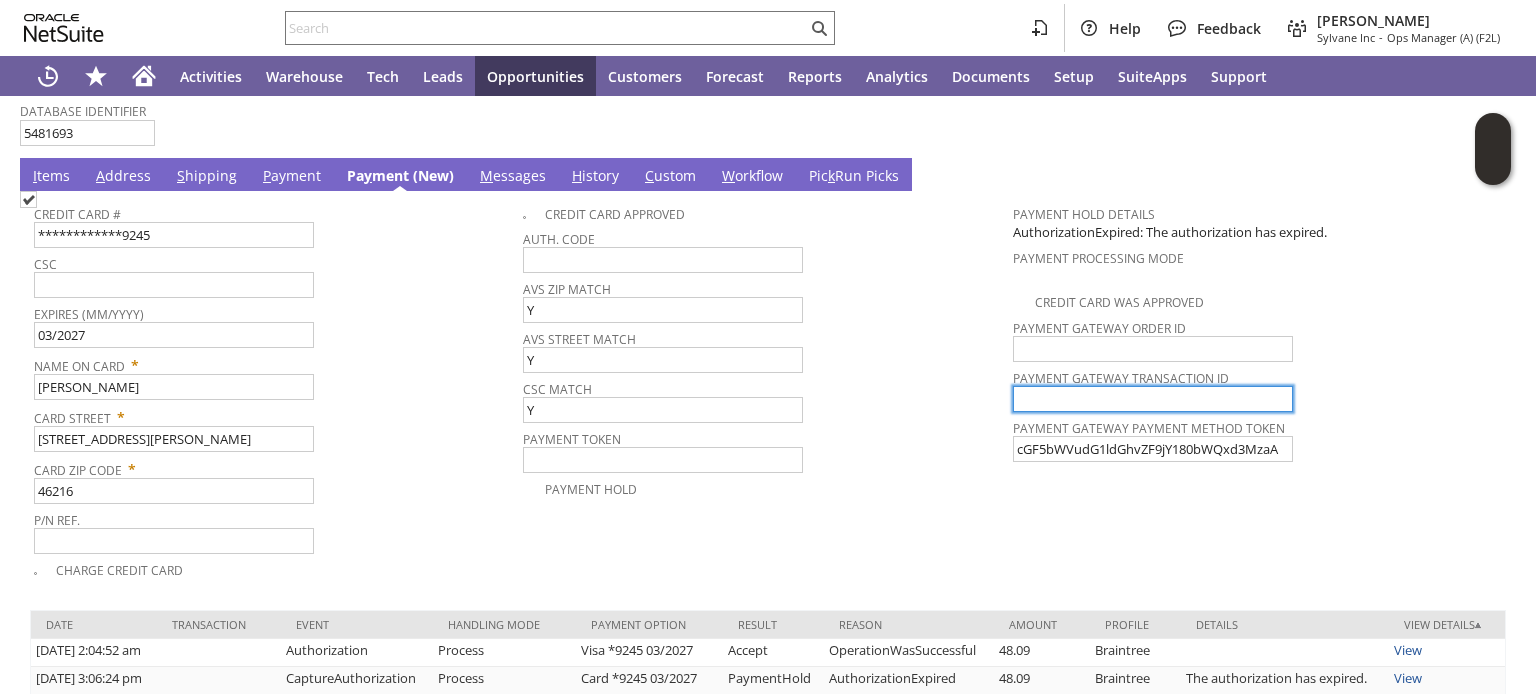 type 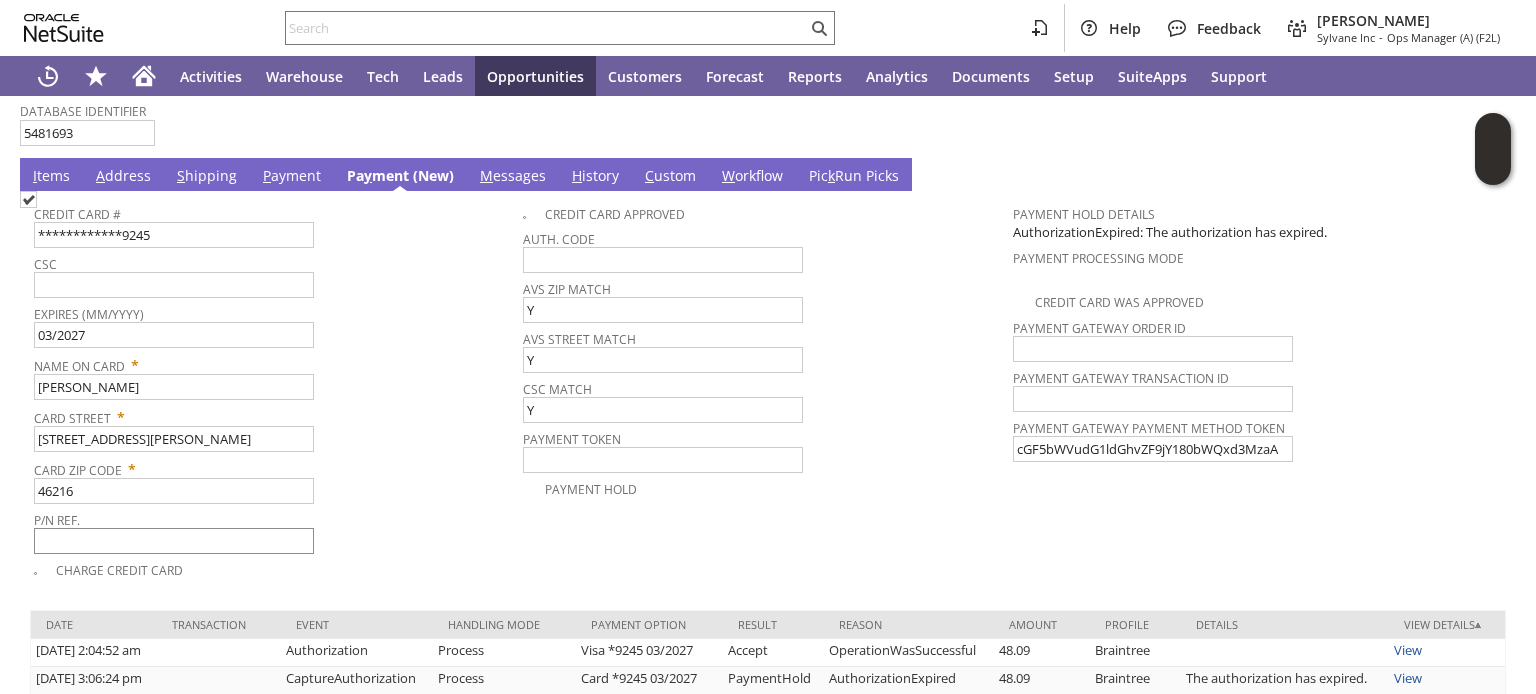 drag, startPoint x: 40, startPoint y: 535, endPoint x: 171, endPoint y: 520, distance: 131.85599 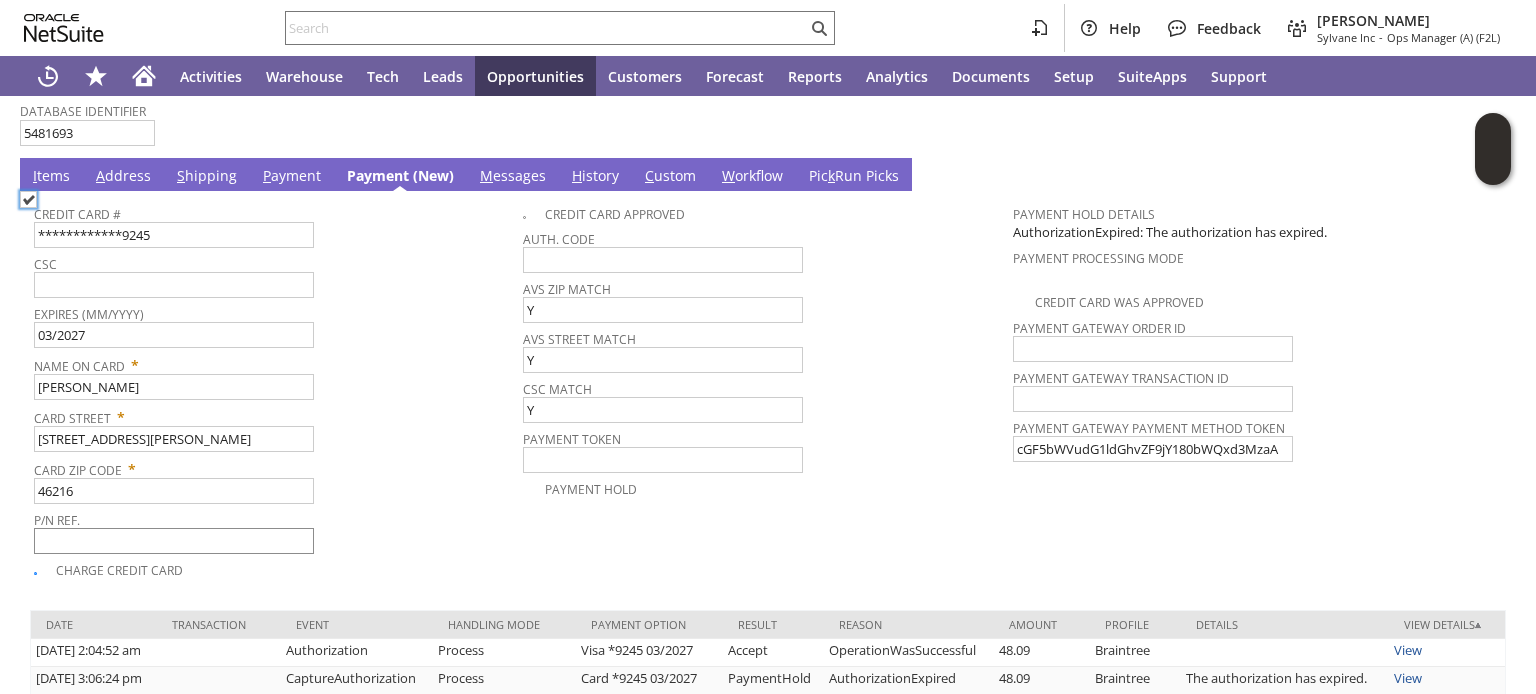 checkbox on "true" 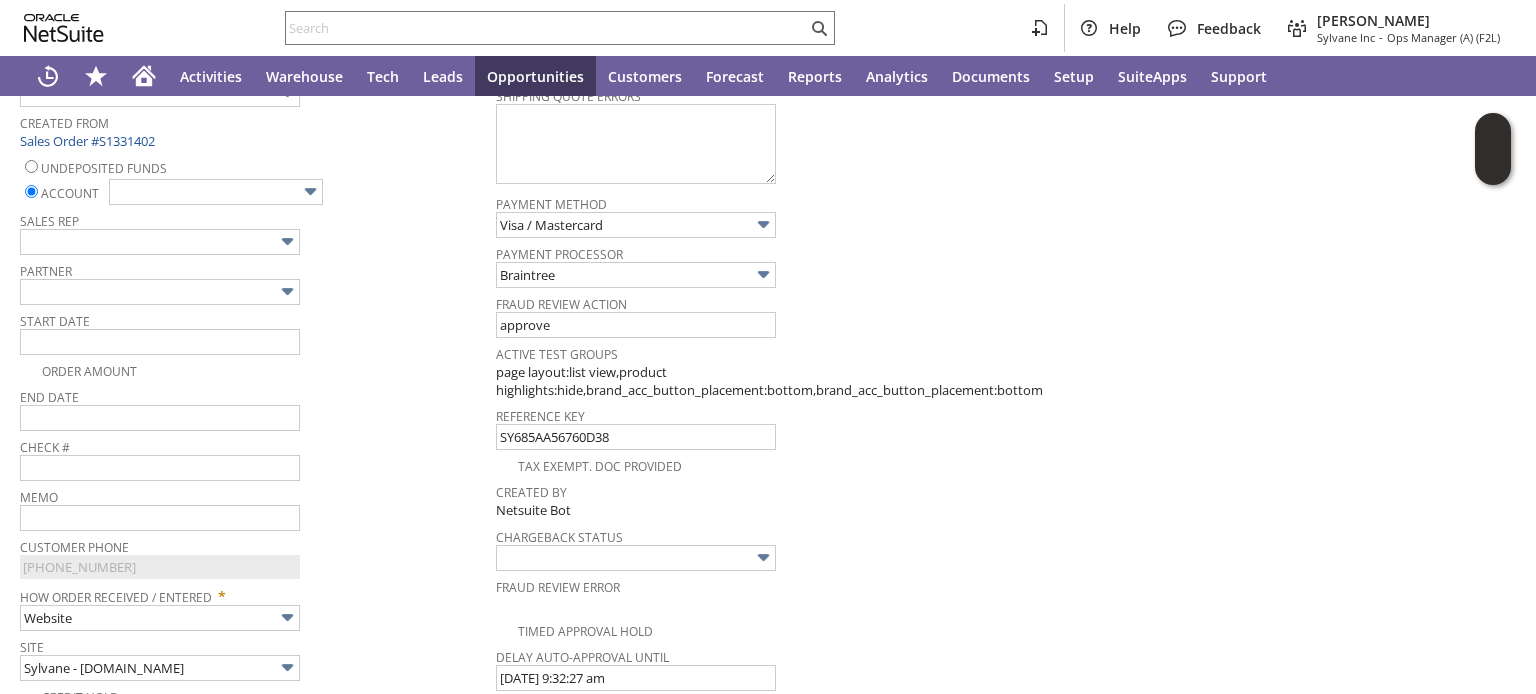 scroll, scrollTop: 400, scrollLeft: 0, axis: vertical 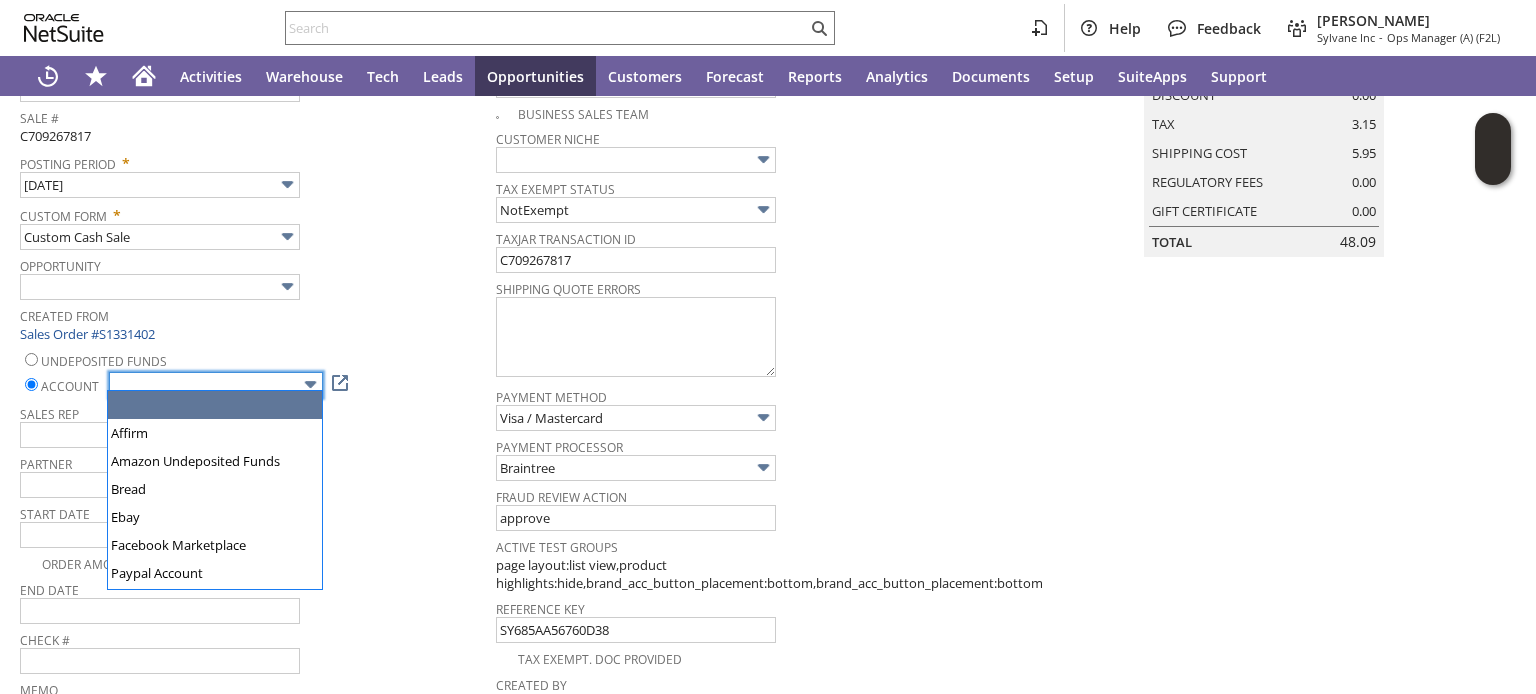 click at bounding box center (216, 385) 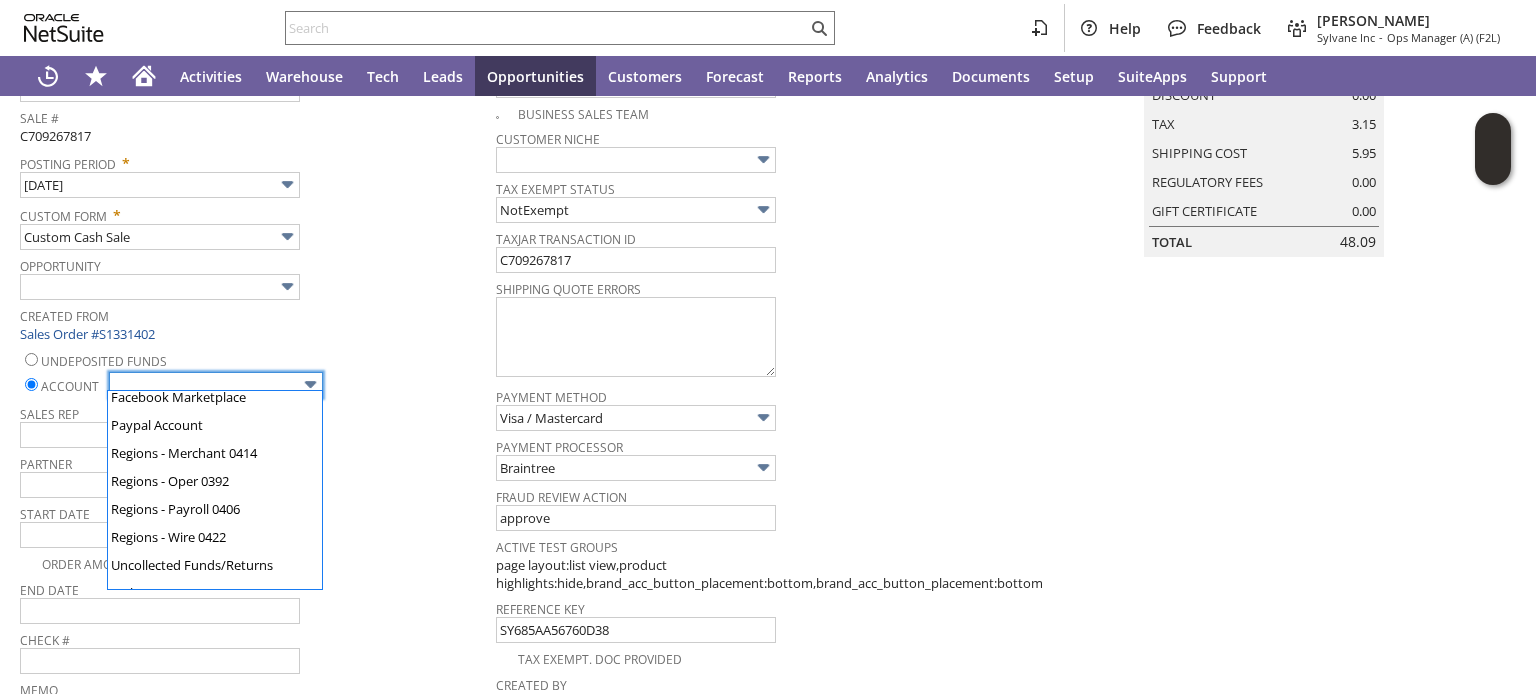scroll, scrollTop: 160, scrollLeft: 0, axis: vertical 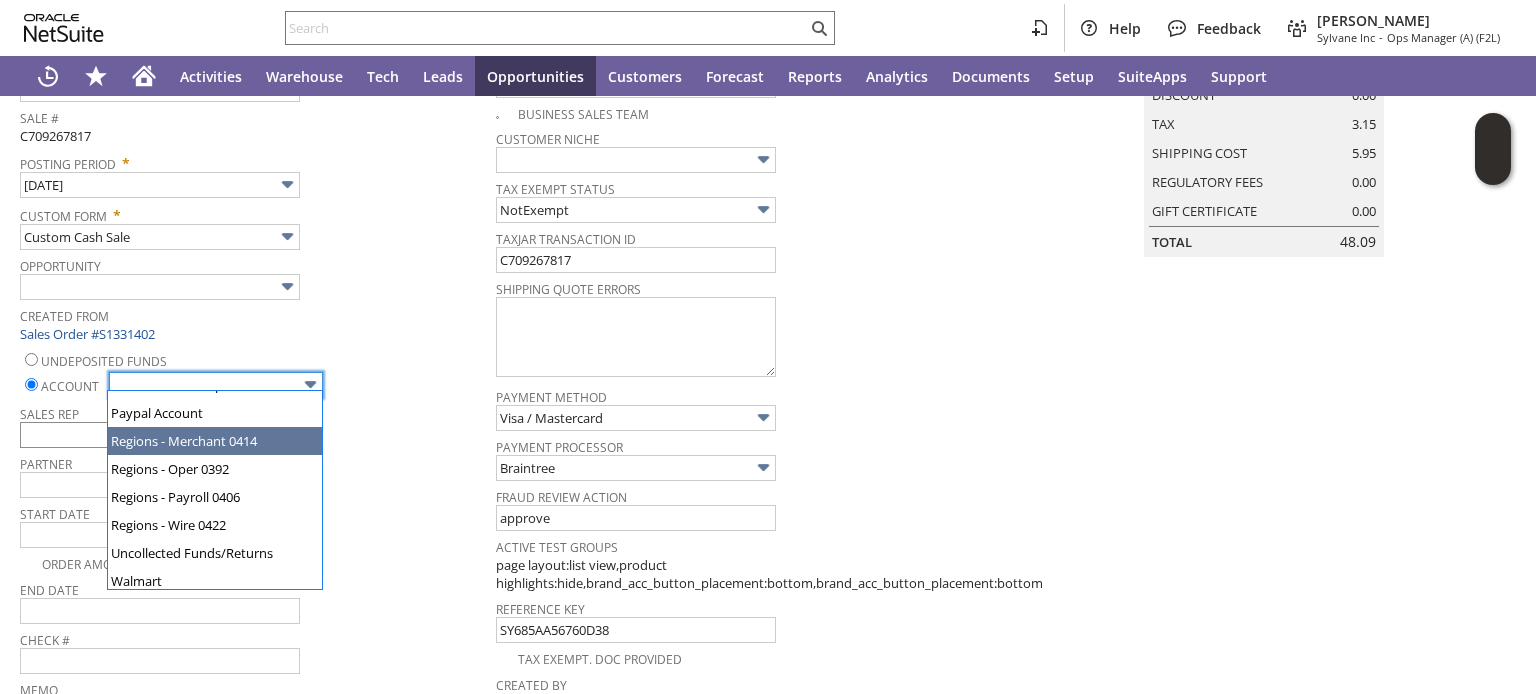 type on "Regions - Merchant 0414" 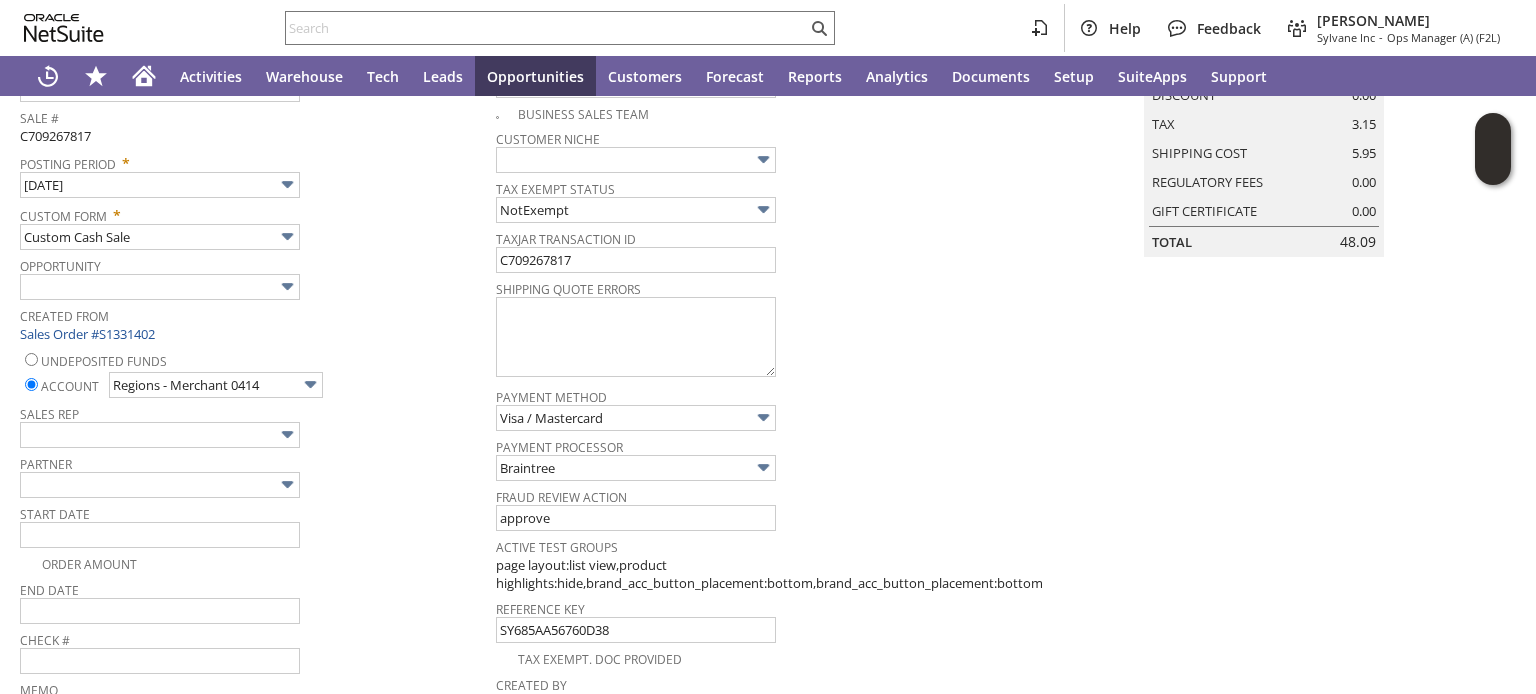 click on "Partner" at bounding box center [253, 461] 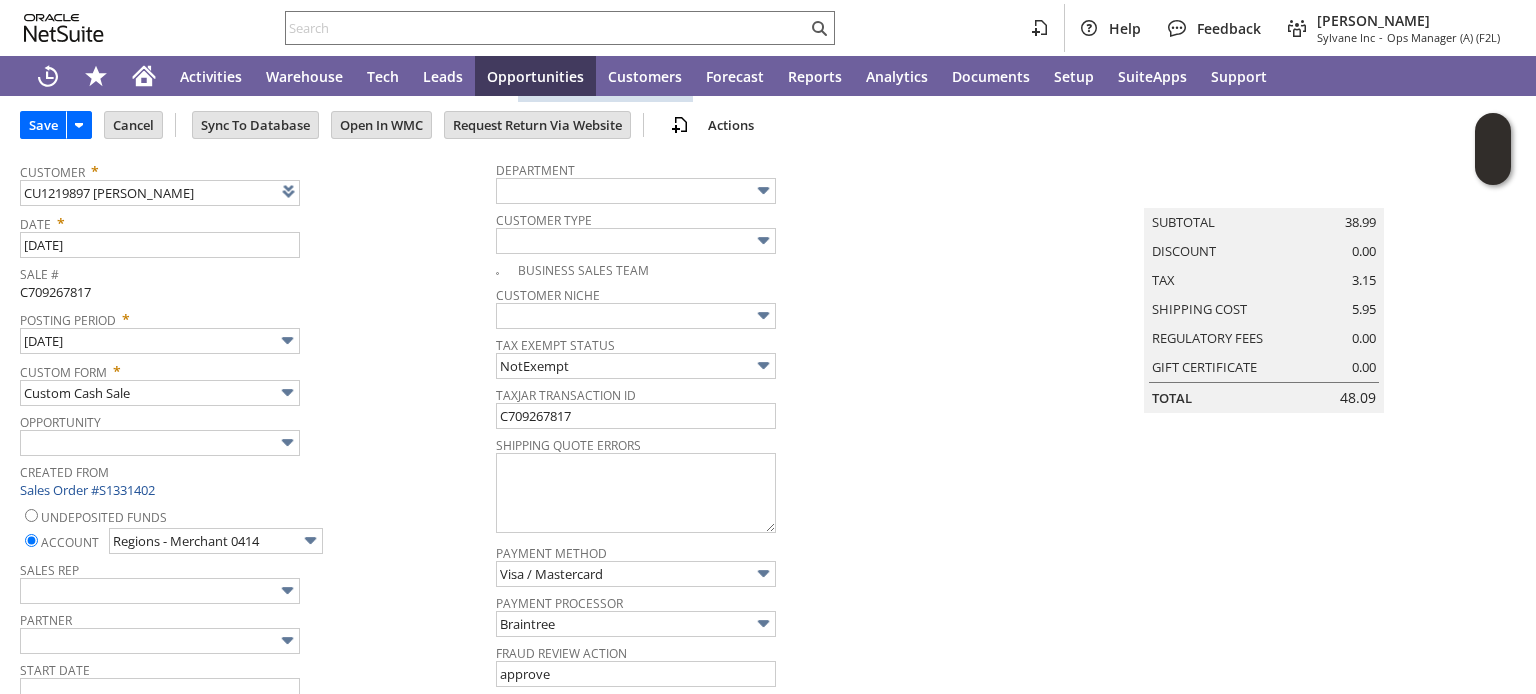 scroll, scrollTop: 80, scrollLeft: 0, axis: vertical 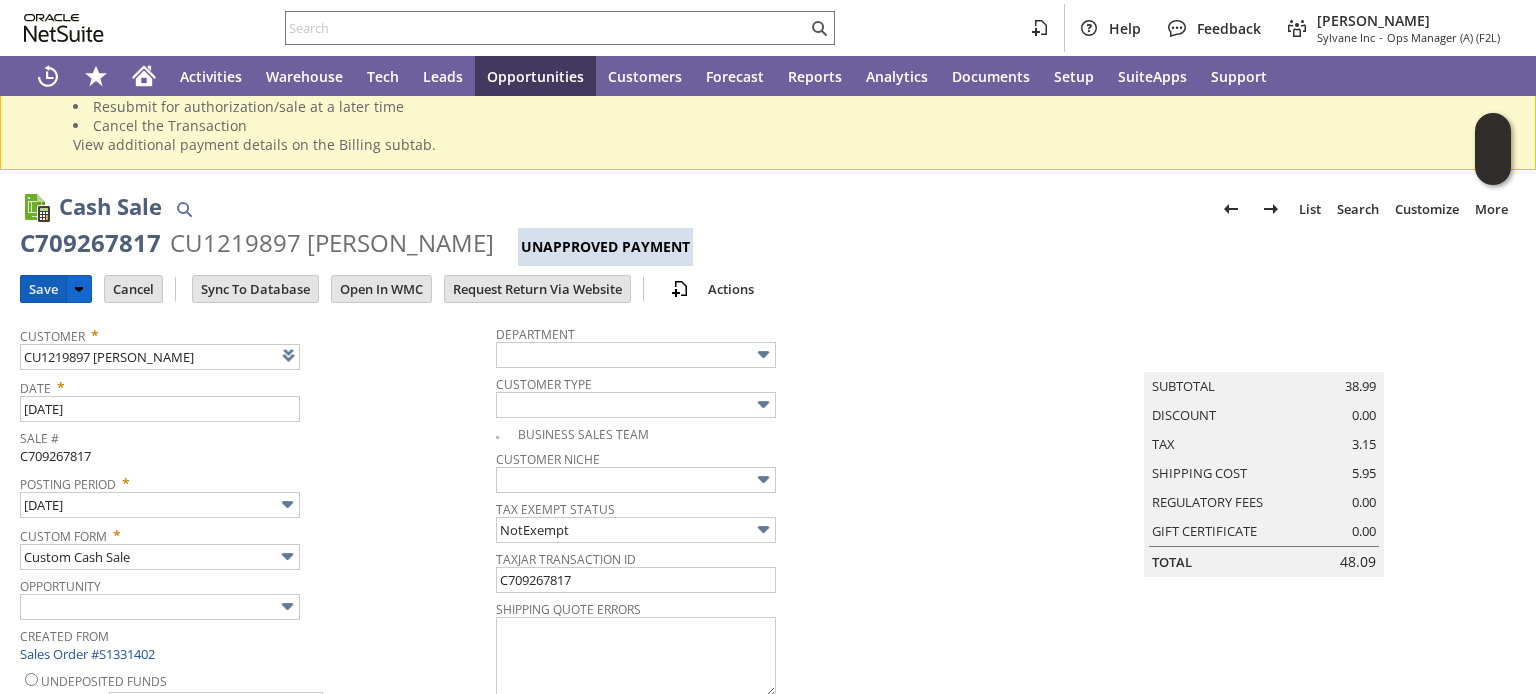 click on "Save" at bounding box center (43, 289) 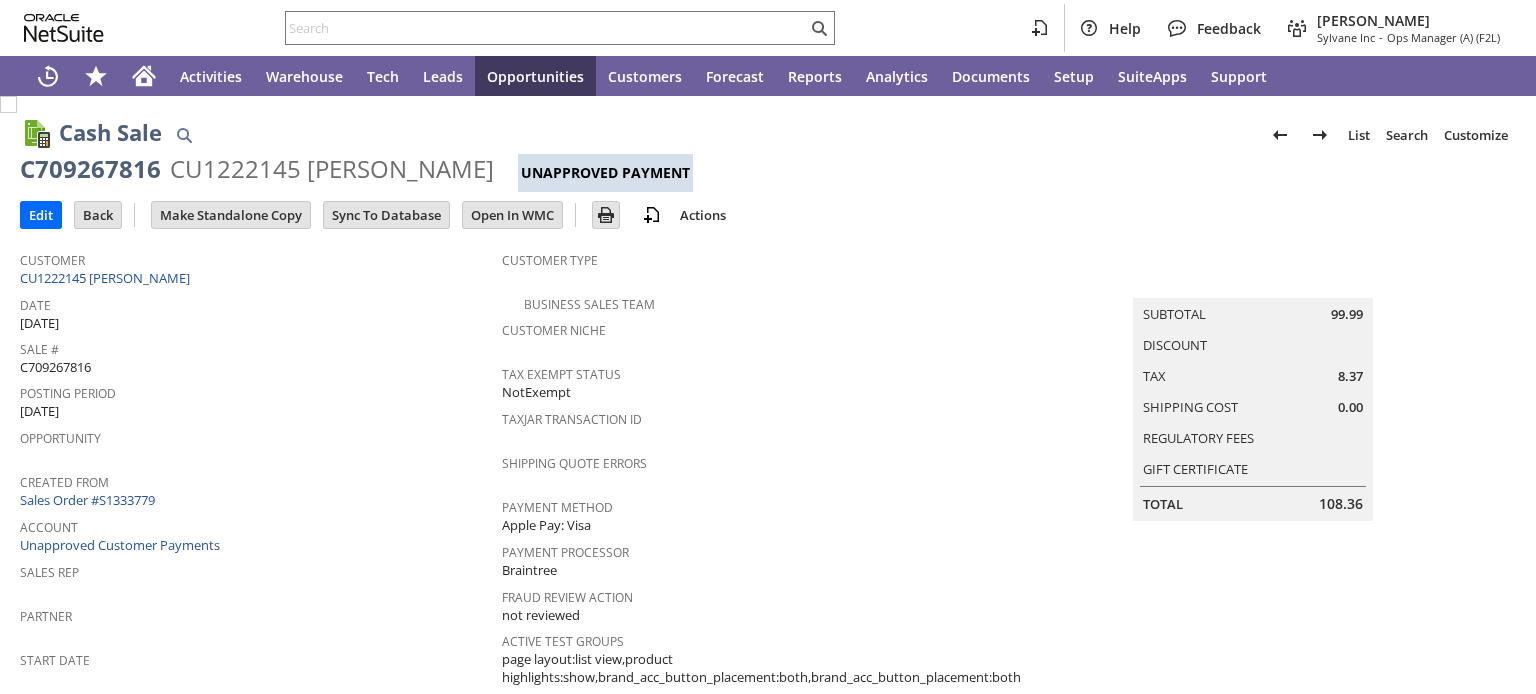 scroll, scrollTop: 0, scrollLeft: 0, axis: both 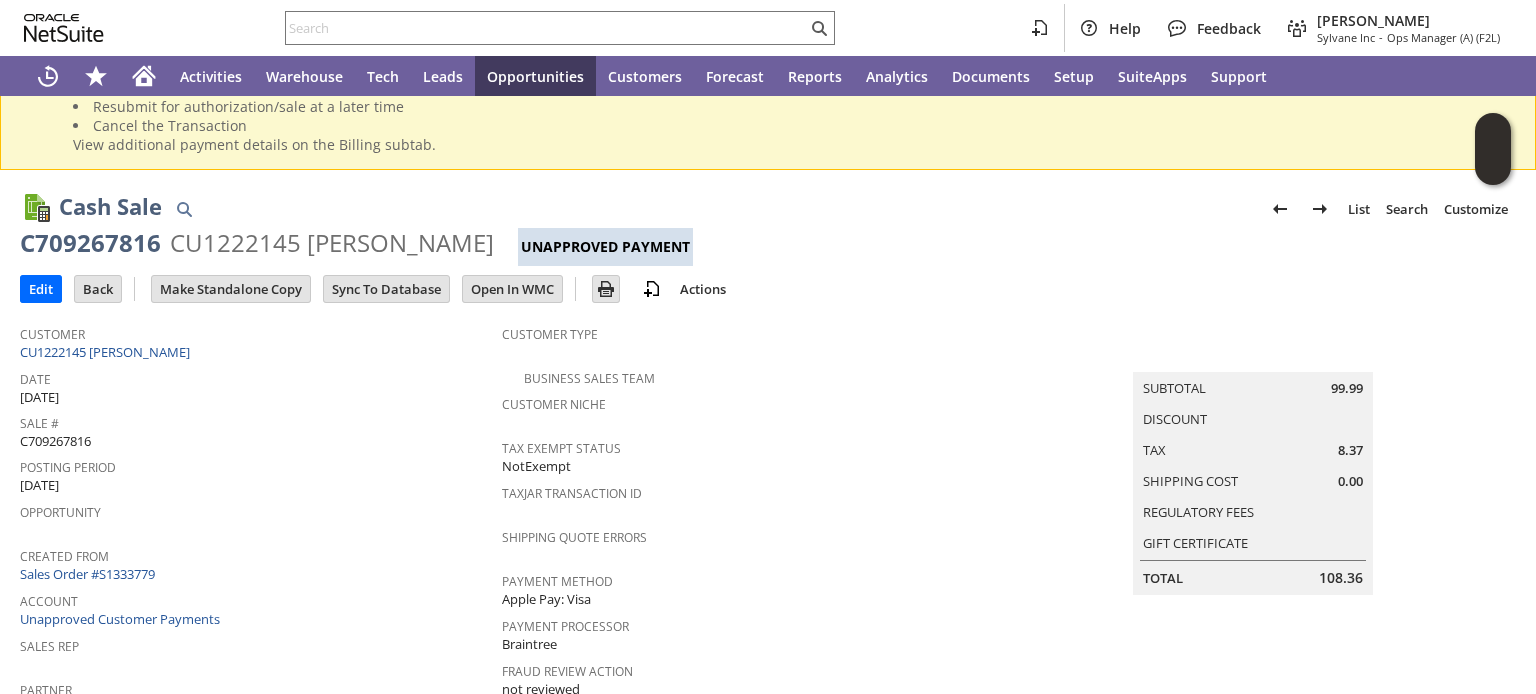 click on "C709267816" at bounding box center [55, 441] 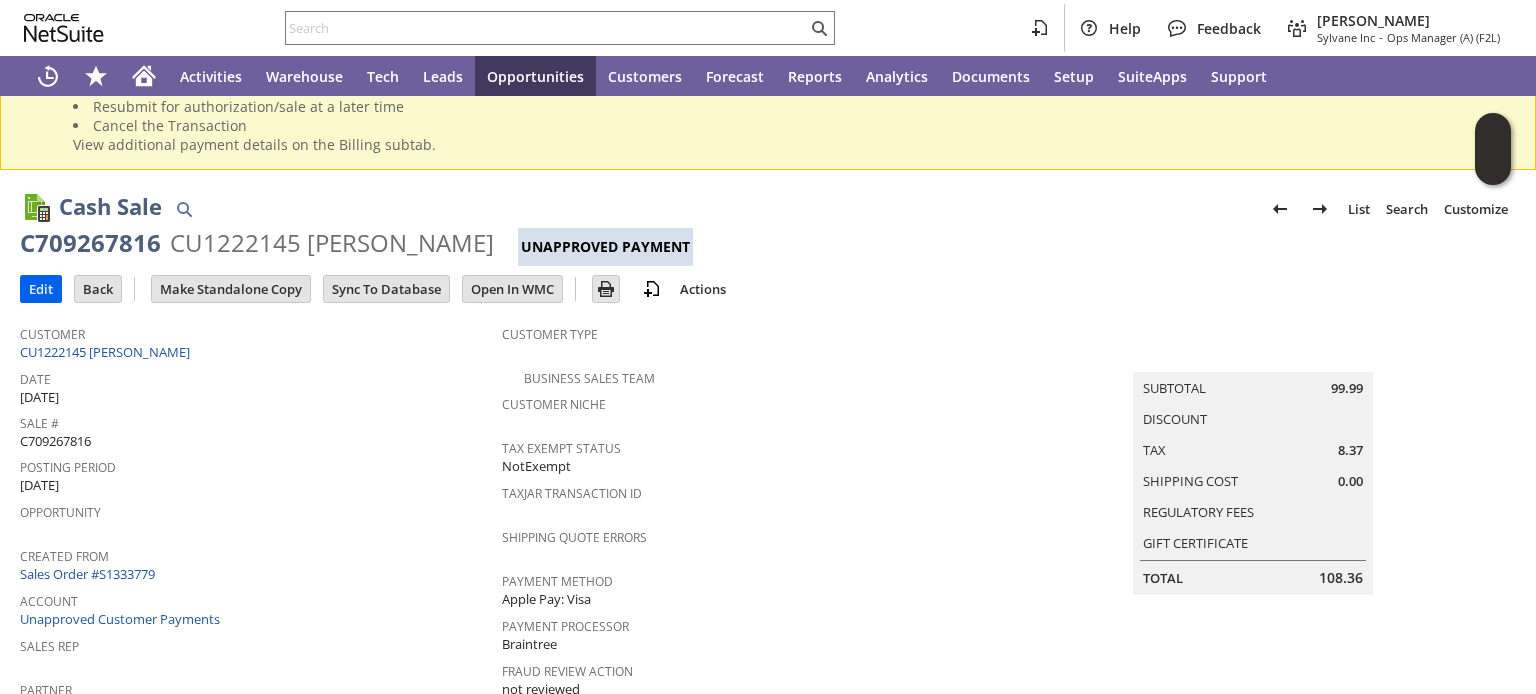 click on "Edit" at bounding box center [41, 289] 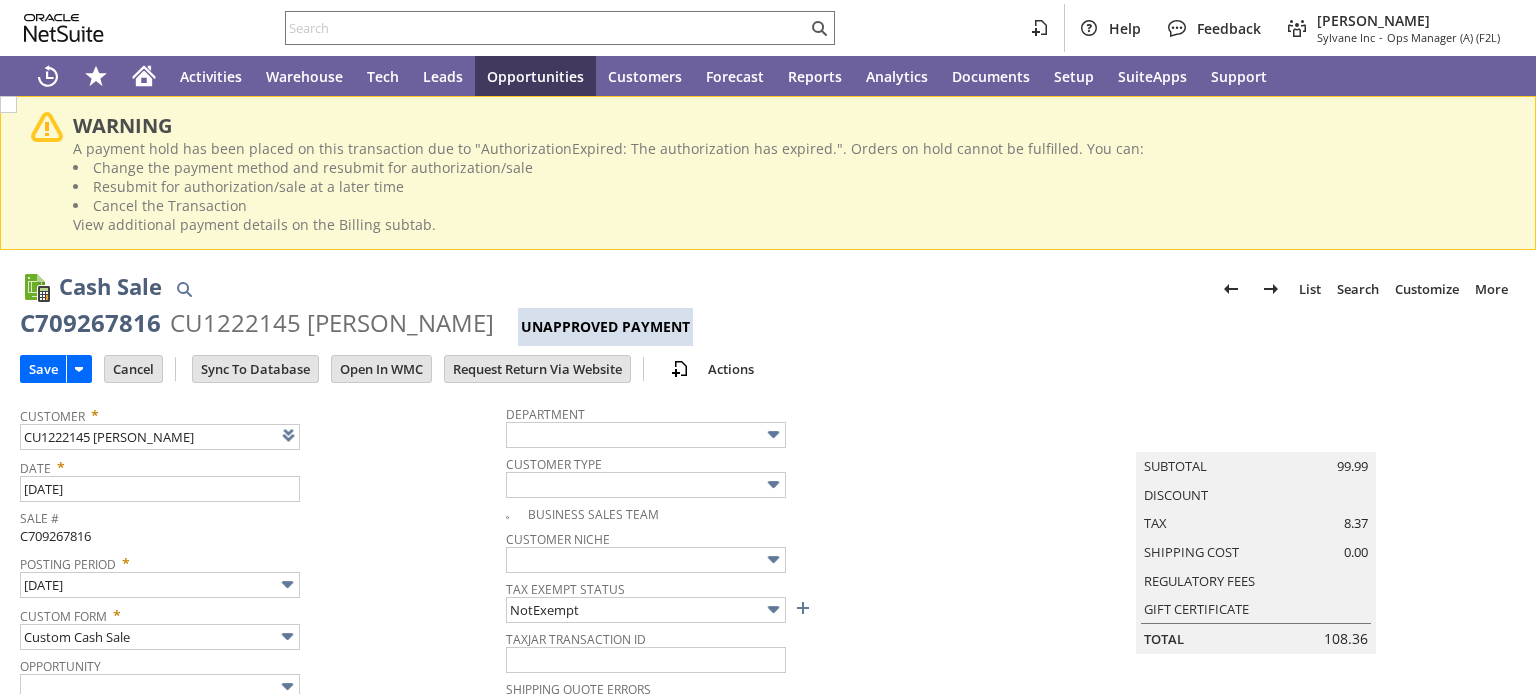 scroll, scrollTop: 0, scrollLeft: 0, axis: both 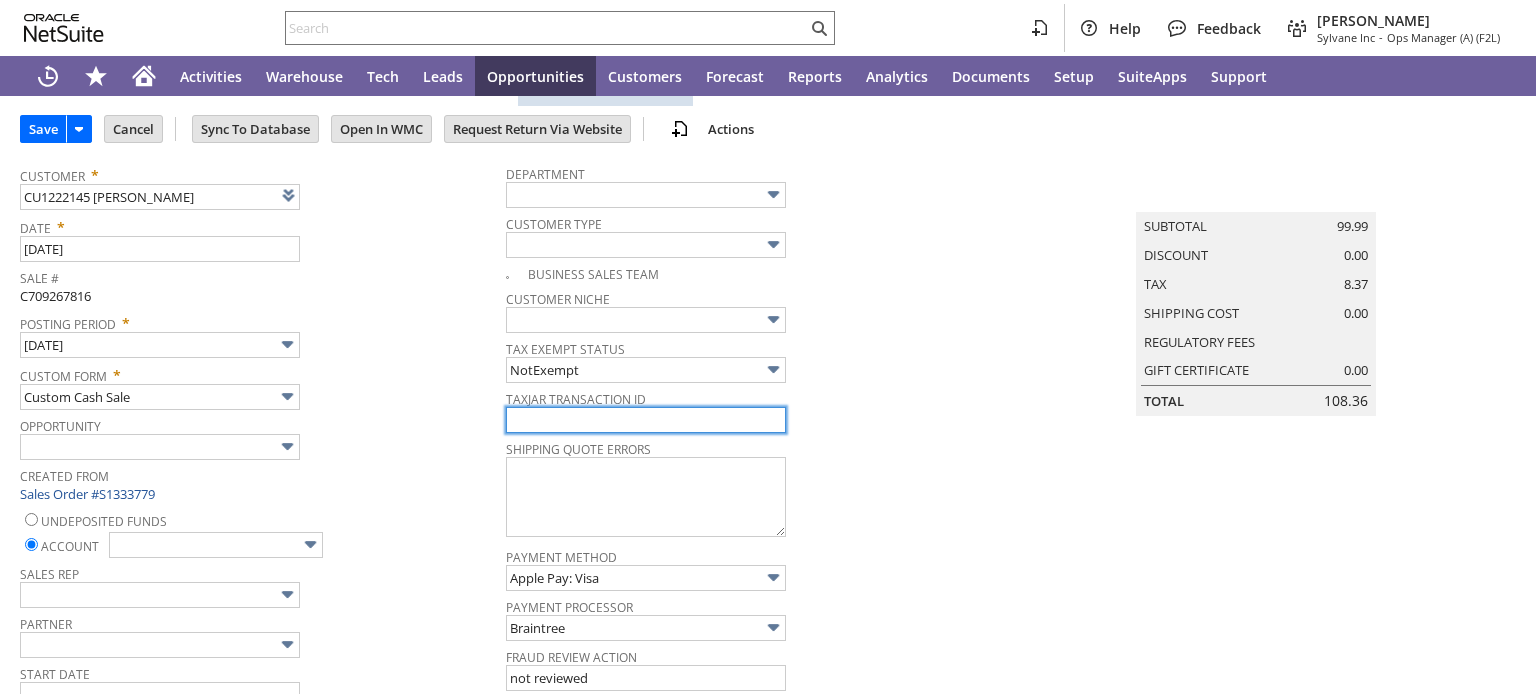 click at bounding box center [646, 420] 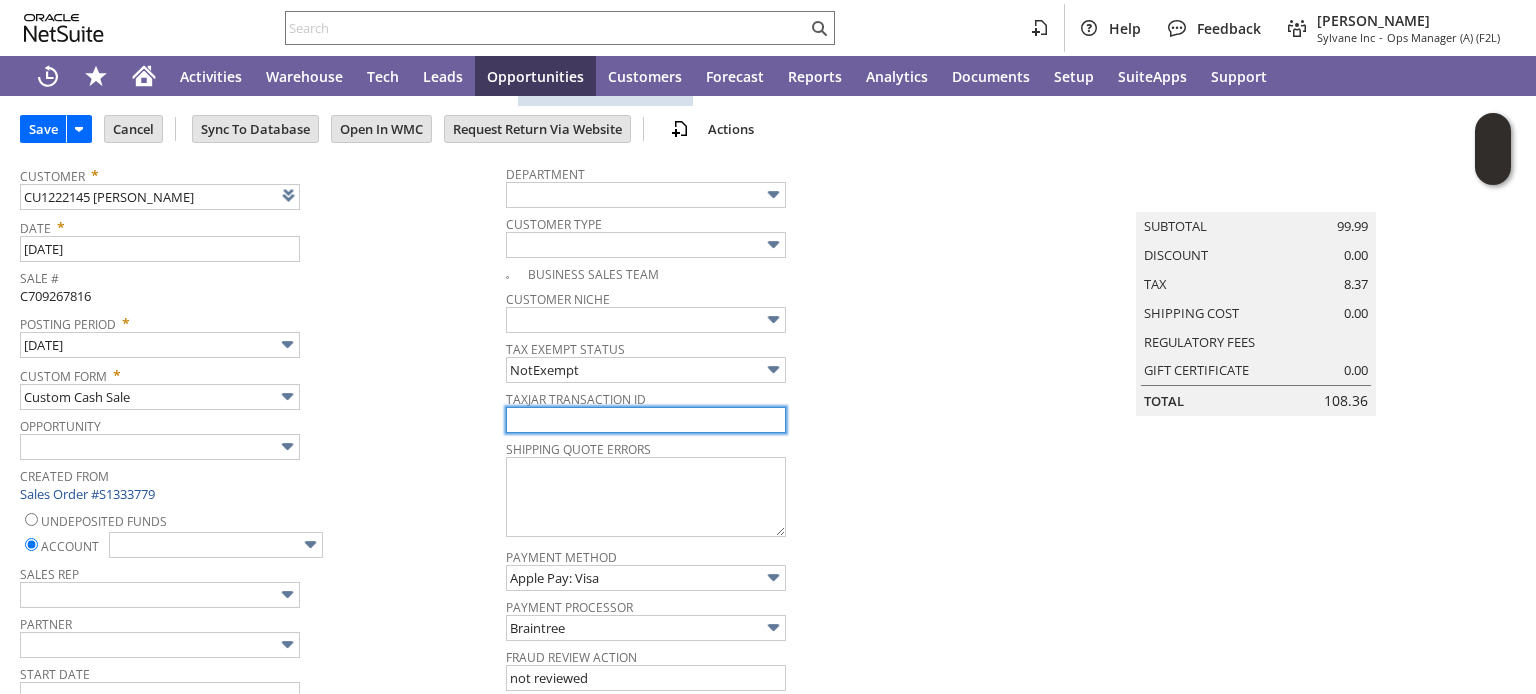 paste on "C709267816" 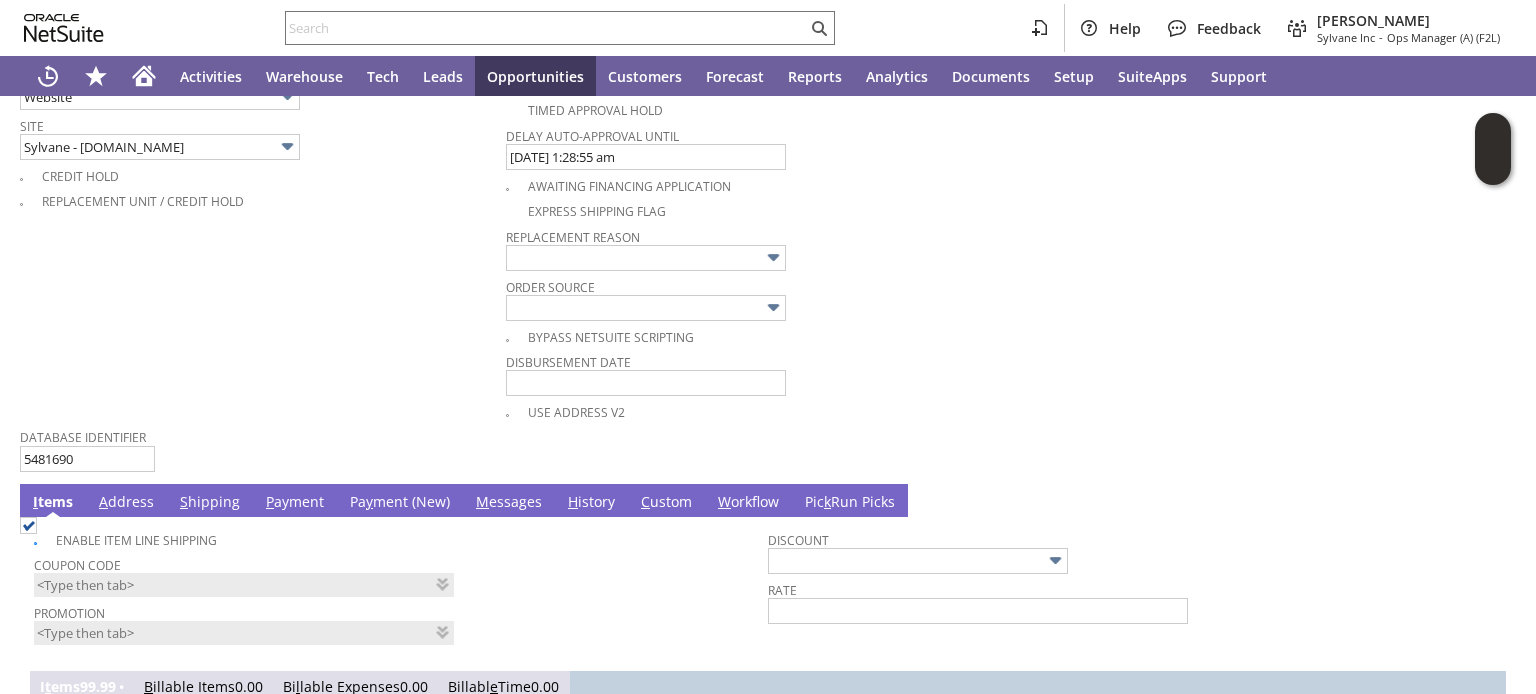 scroll, scrollTop: 1200, scrollLeft: 0, axis: vertical 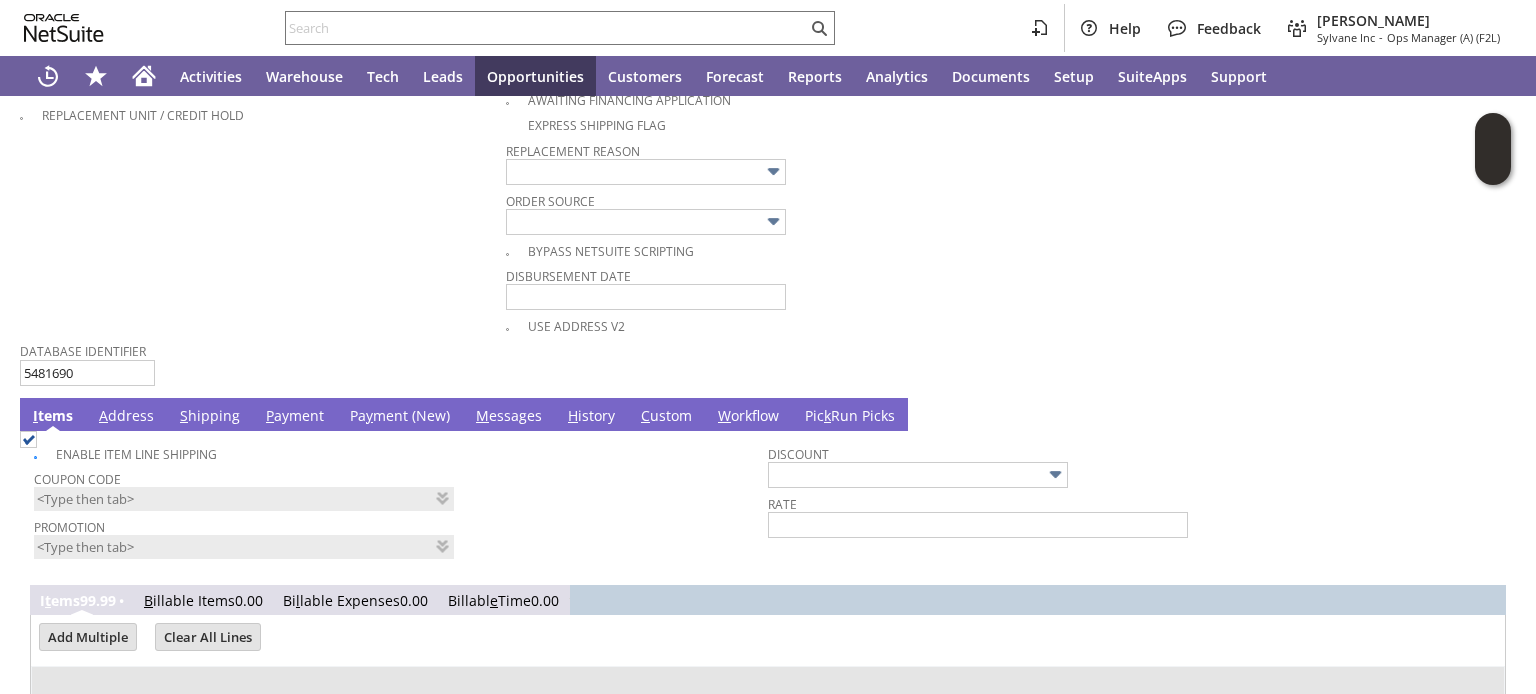 type on "C709267816" 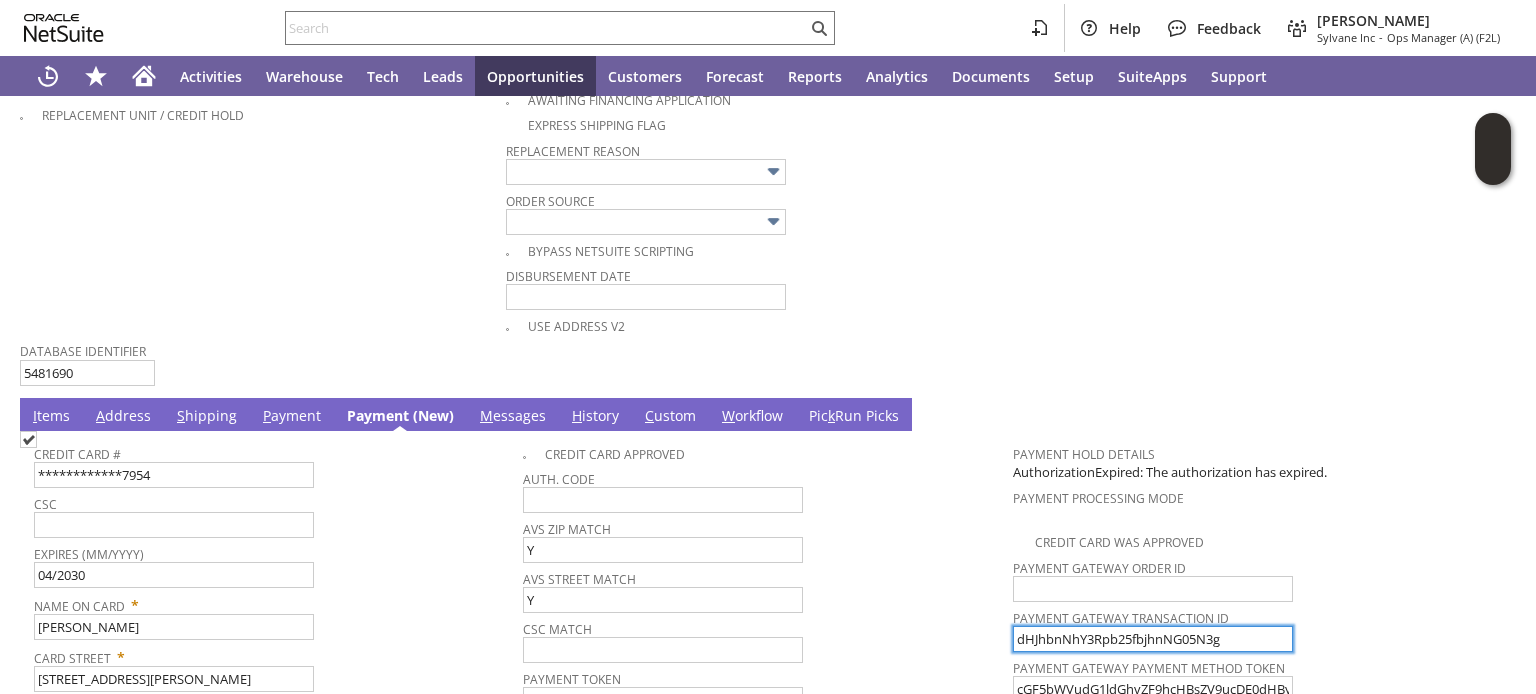 drag, startPoint x: 1247, startPoint y: 612, endPoint x: 786, endPoint y: 588, distance: 461.6243 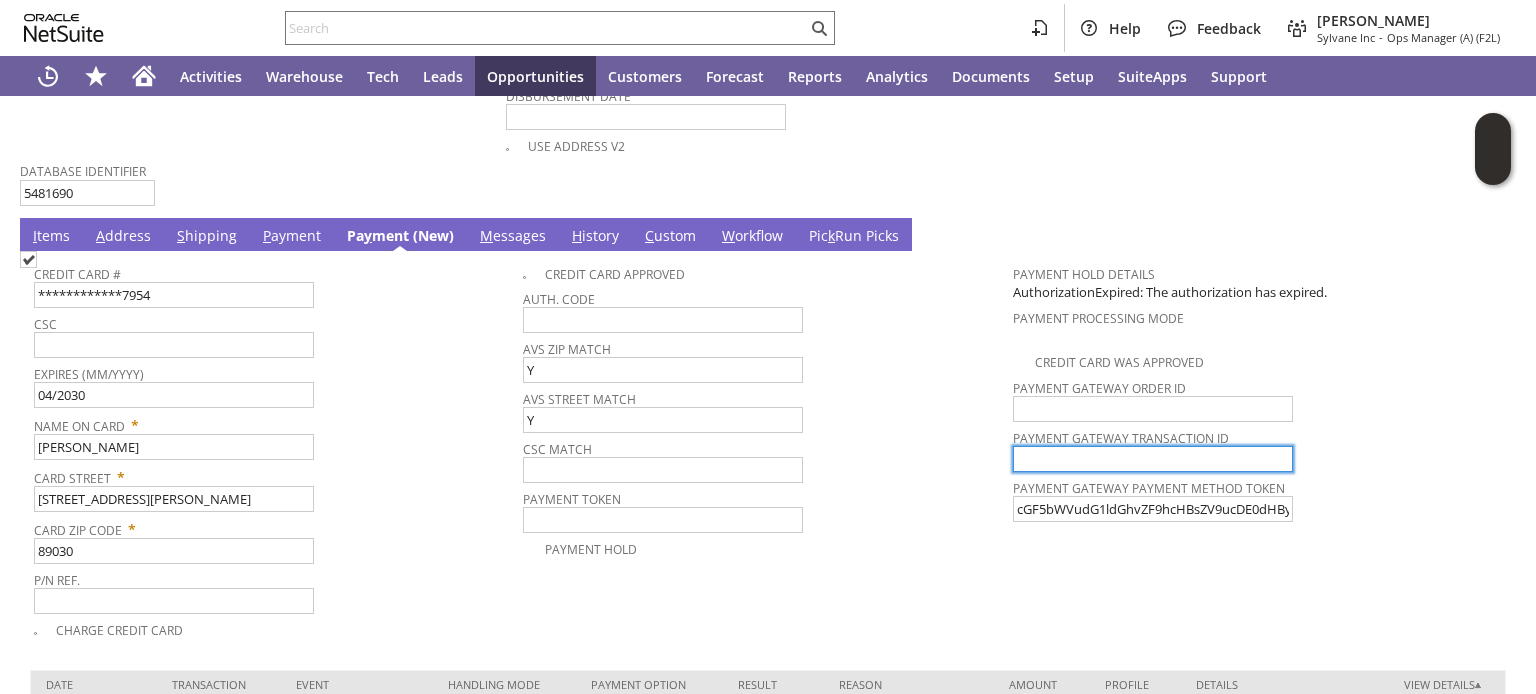 scroll, scrollTop: 1440, scrollLeft: 0, axis: vertical 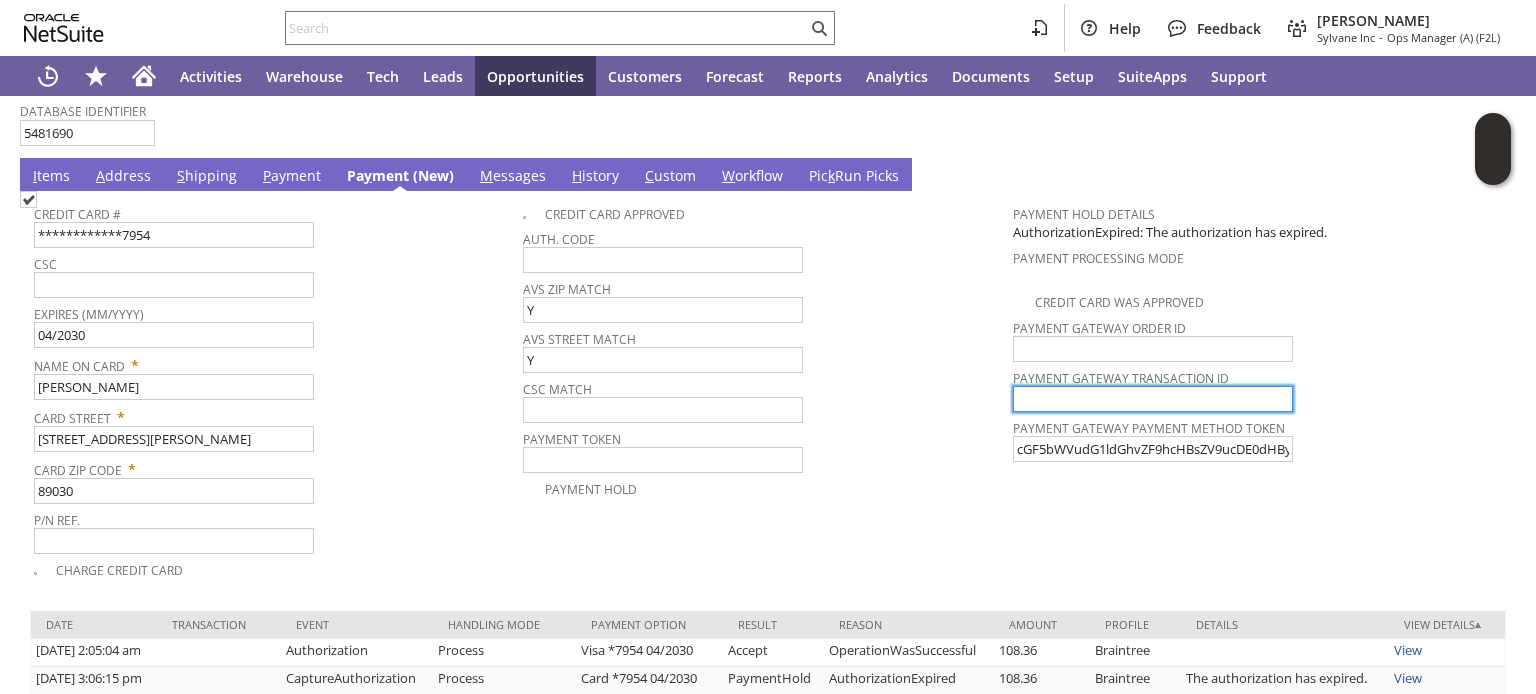 type 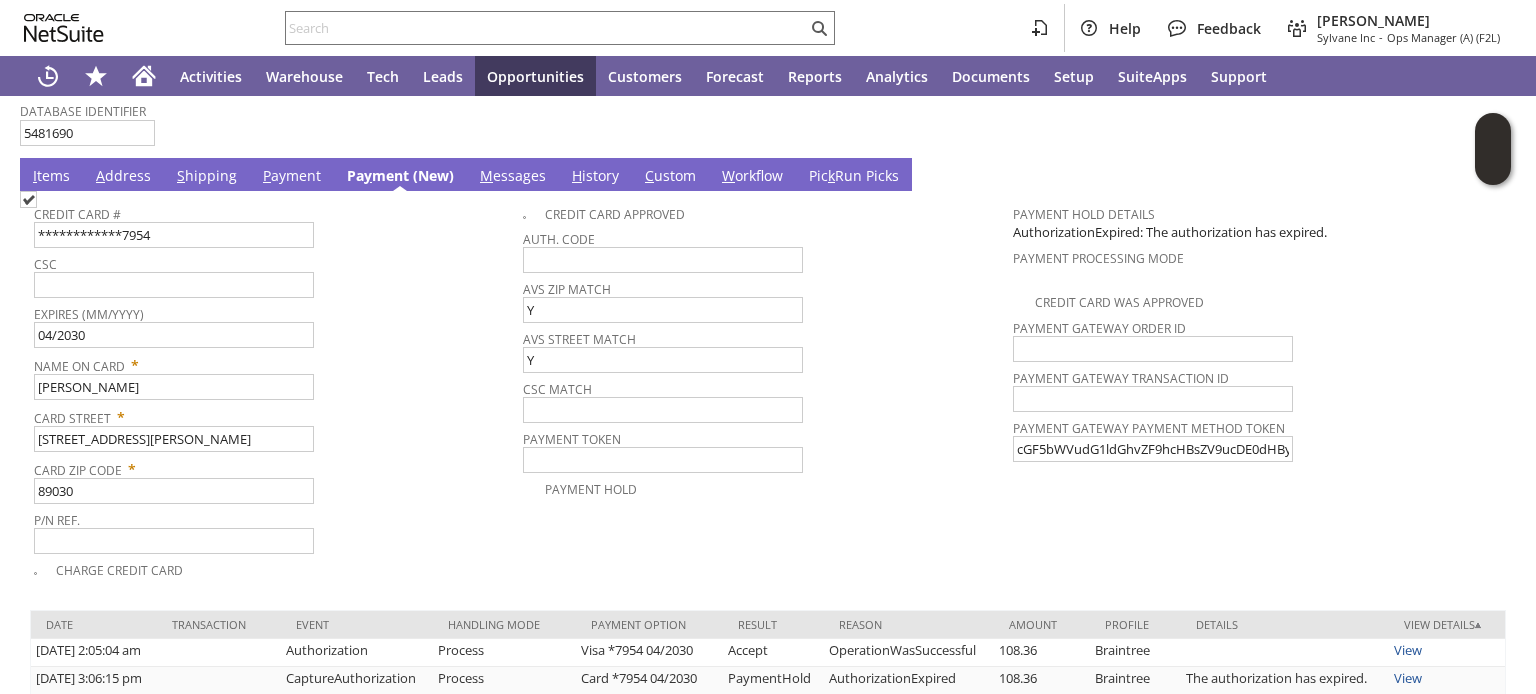 click at bounding box center (28, 199) 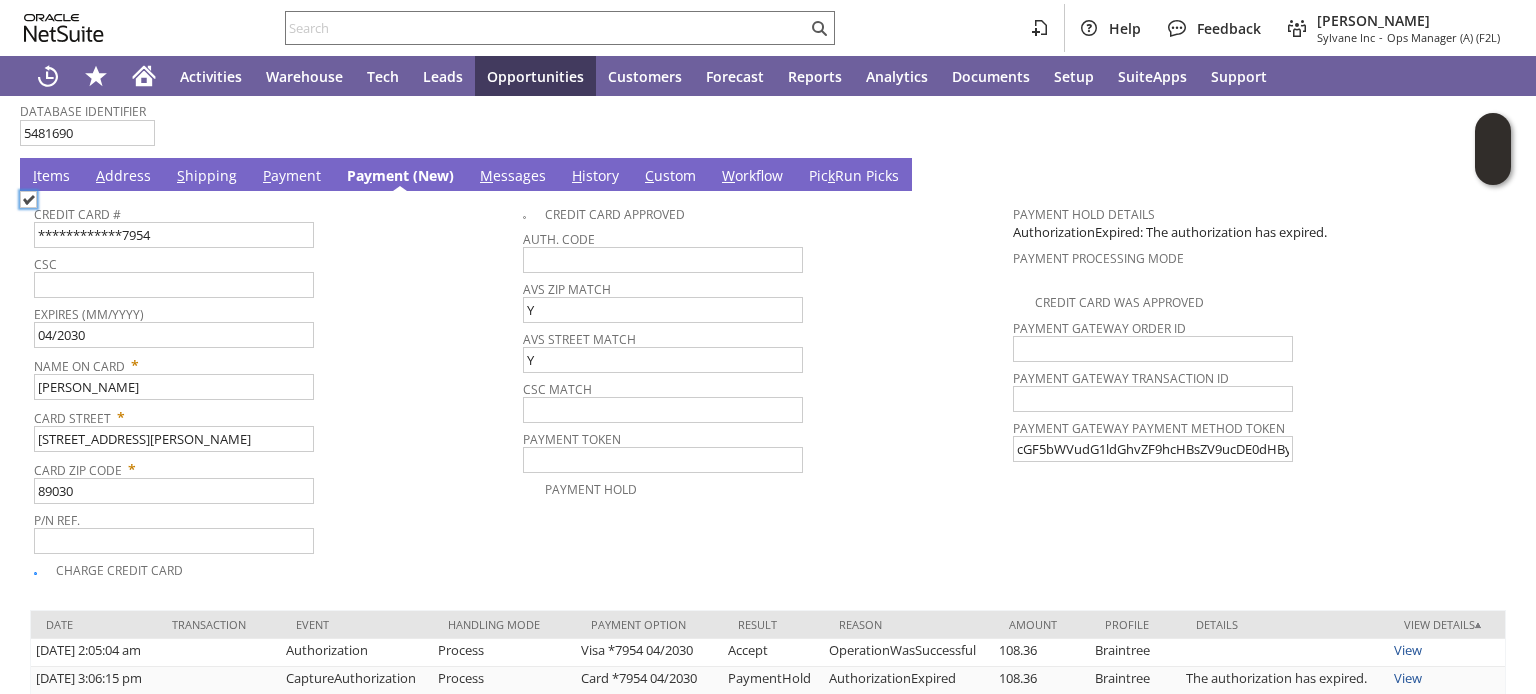 checkbox on "true" 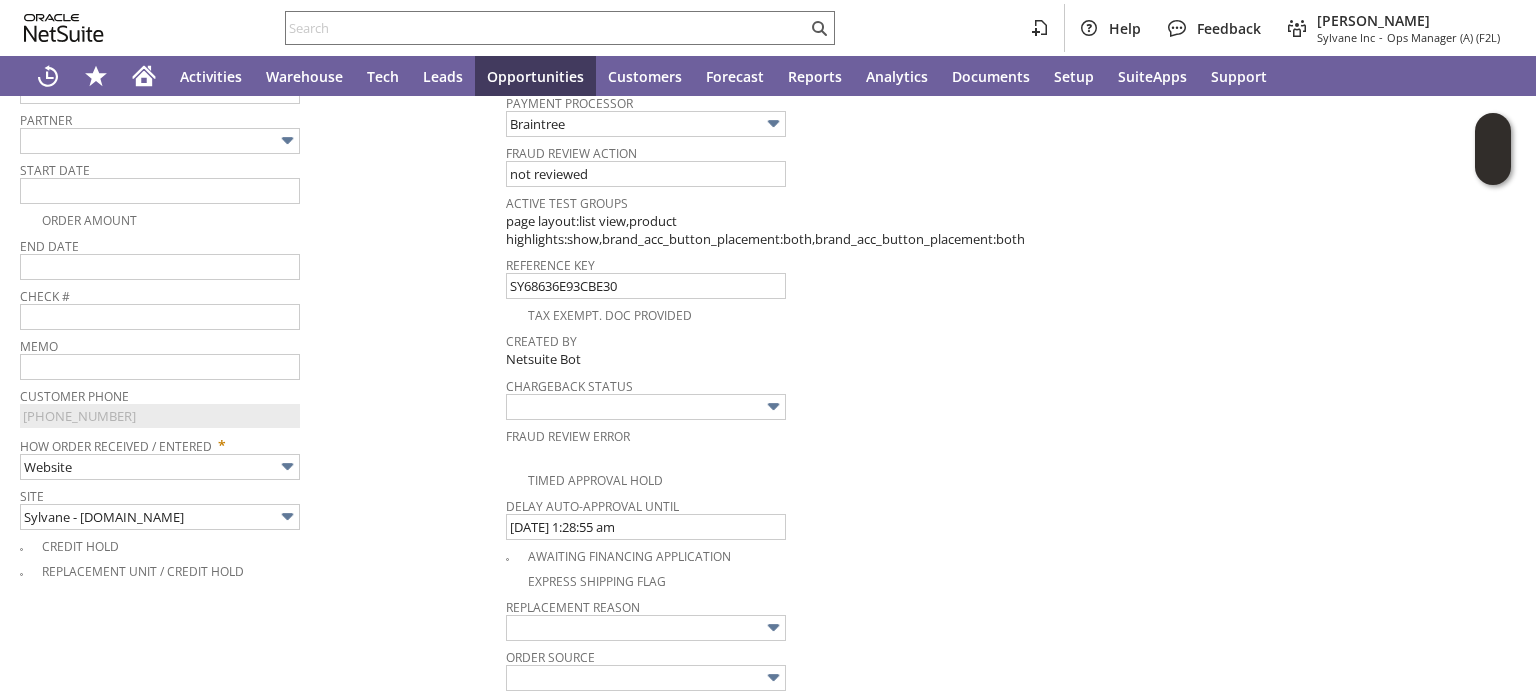 scroll, scrollTop: 640, scrollLeft: 0, axis: vertical 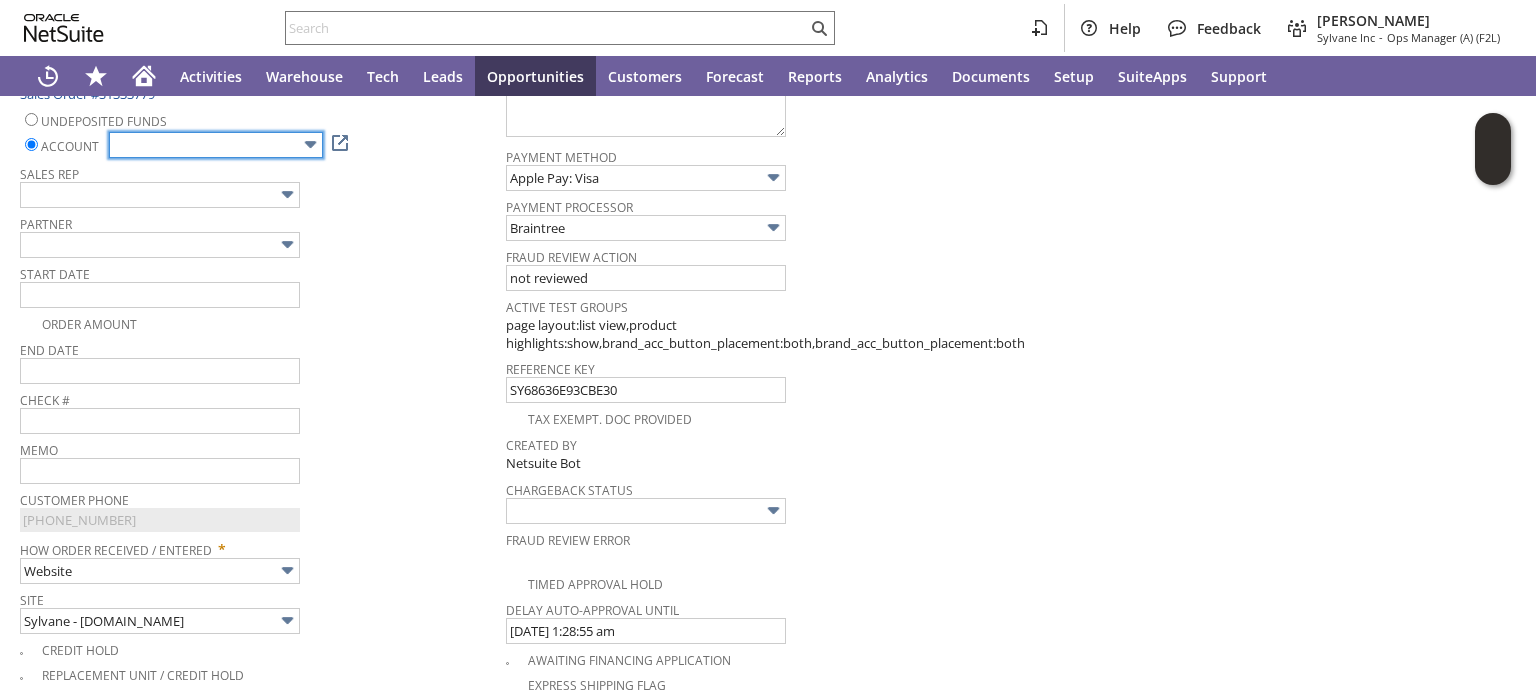 click at bounding box center [216, 145] 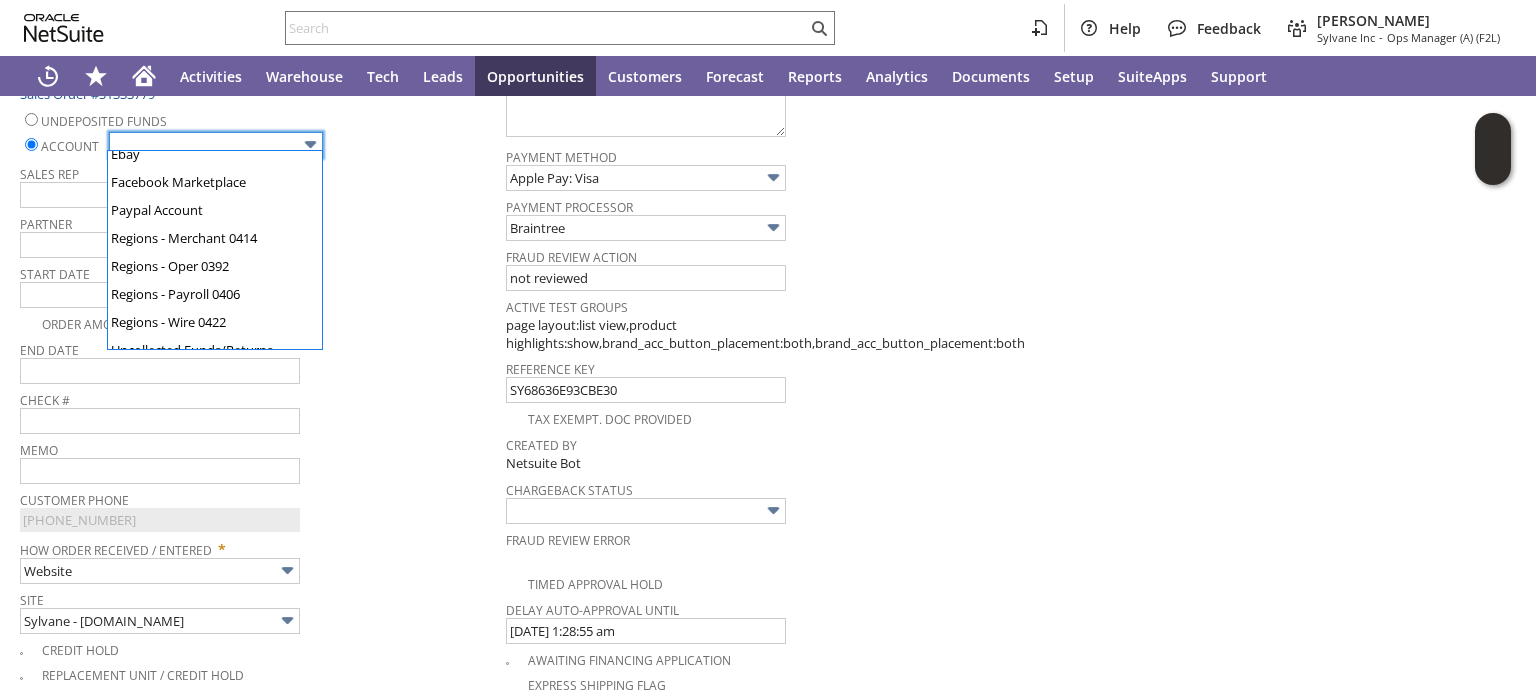 scroll, scrollTop: 160, scrollLeft: 0, axis: vertical 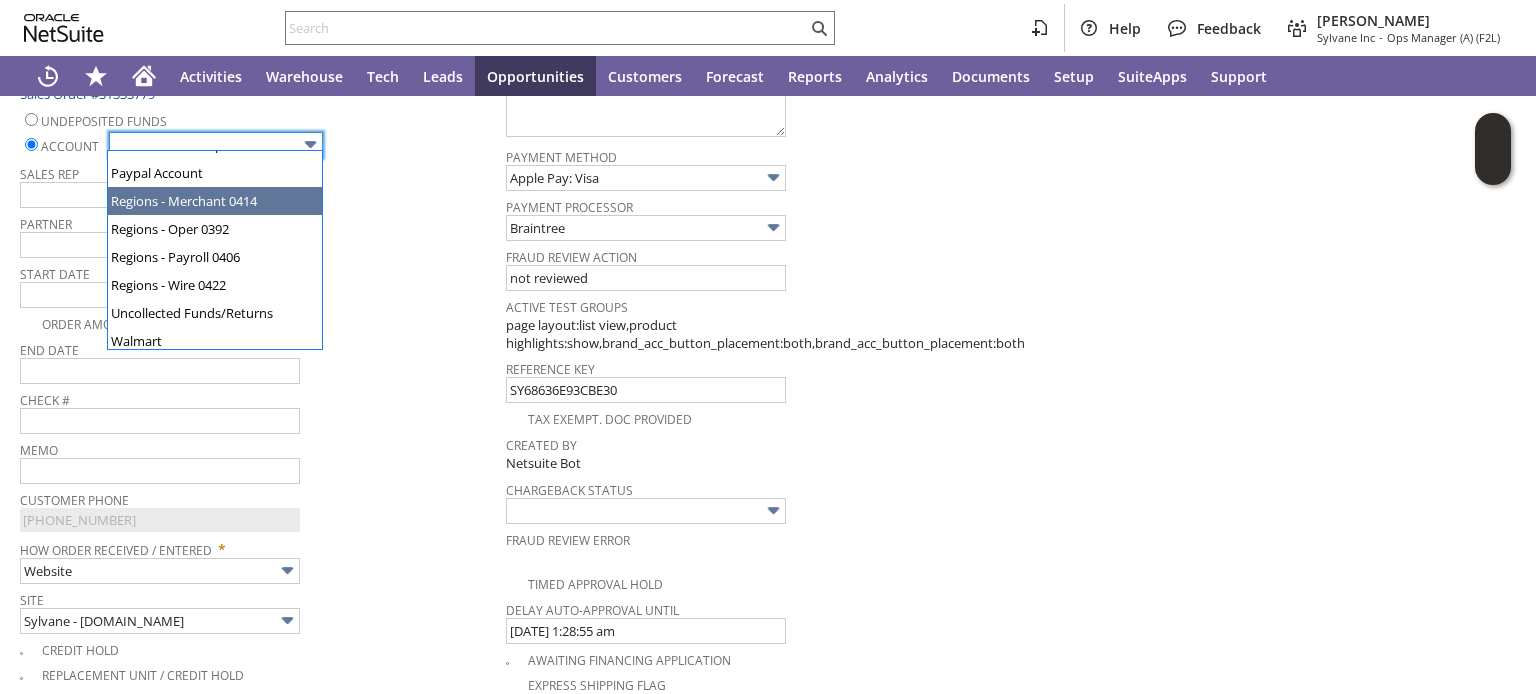 type on "Regions - Merchant 0414" 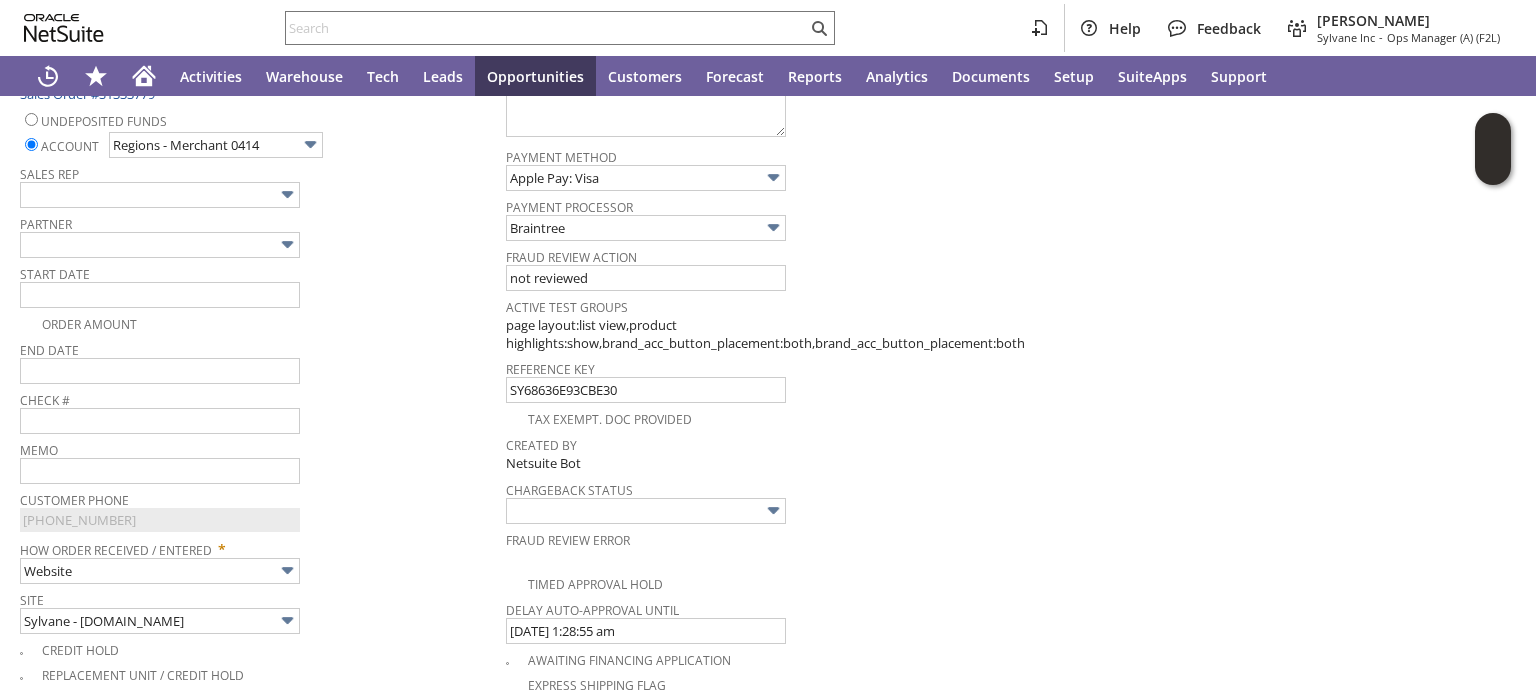click on "Order Amount" at bounding box center (263, 322) 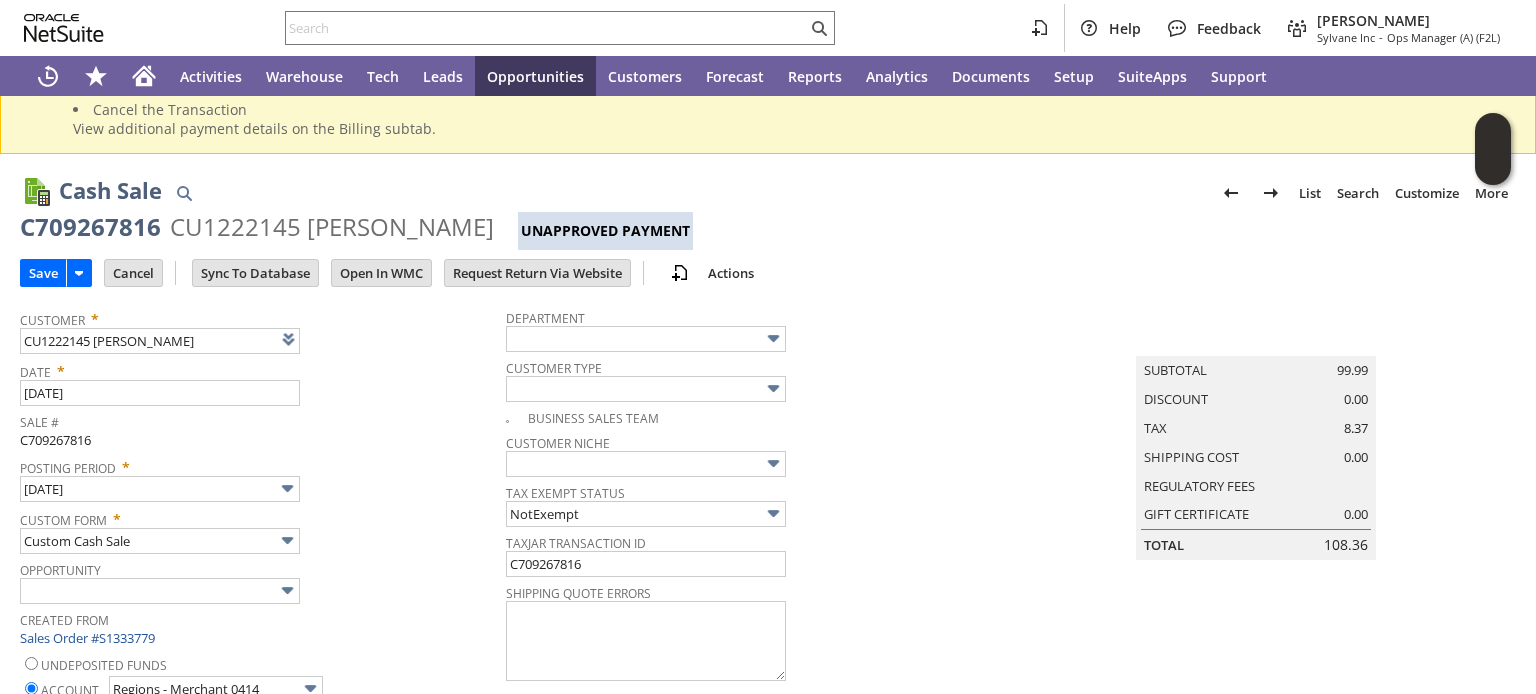 scroll, scrollTop: 80, scrollLeft: 0, axis: vertical 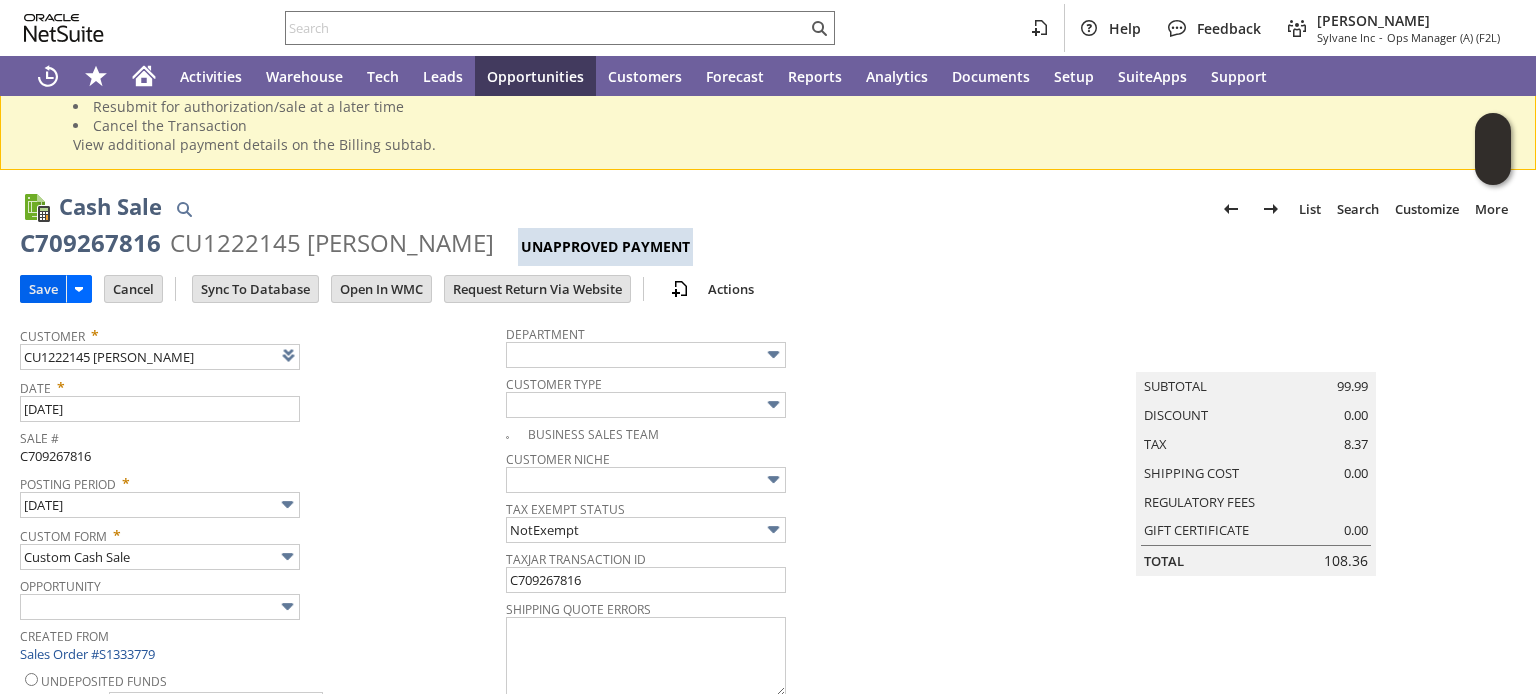 click on "Save" at bounding box center (43, 289) 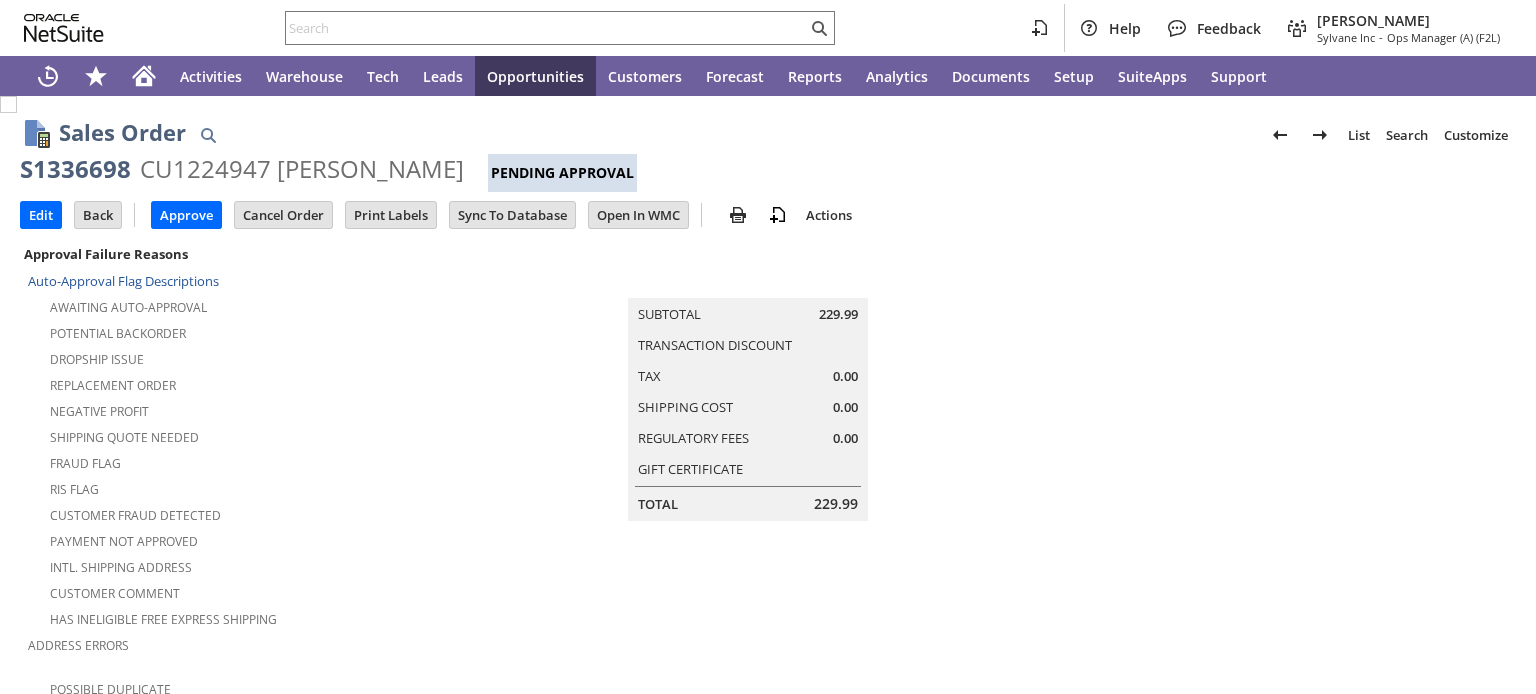 scroll, scrollTop: 0, scrollLeft: 0, axis: both 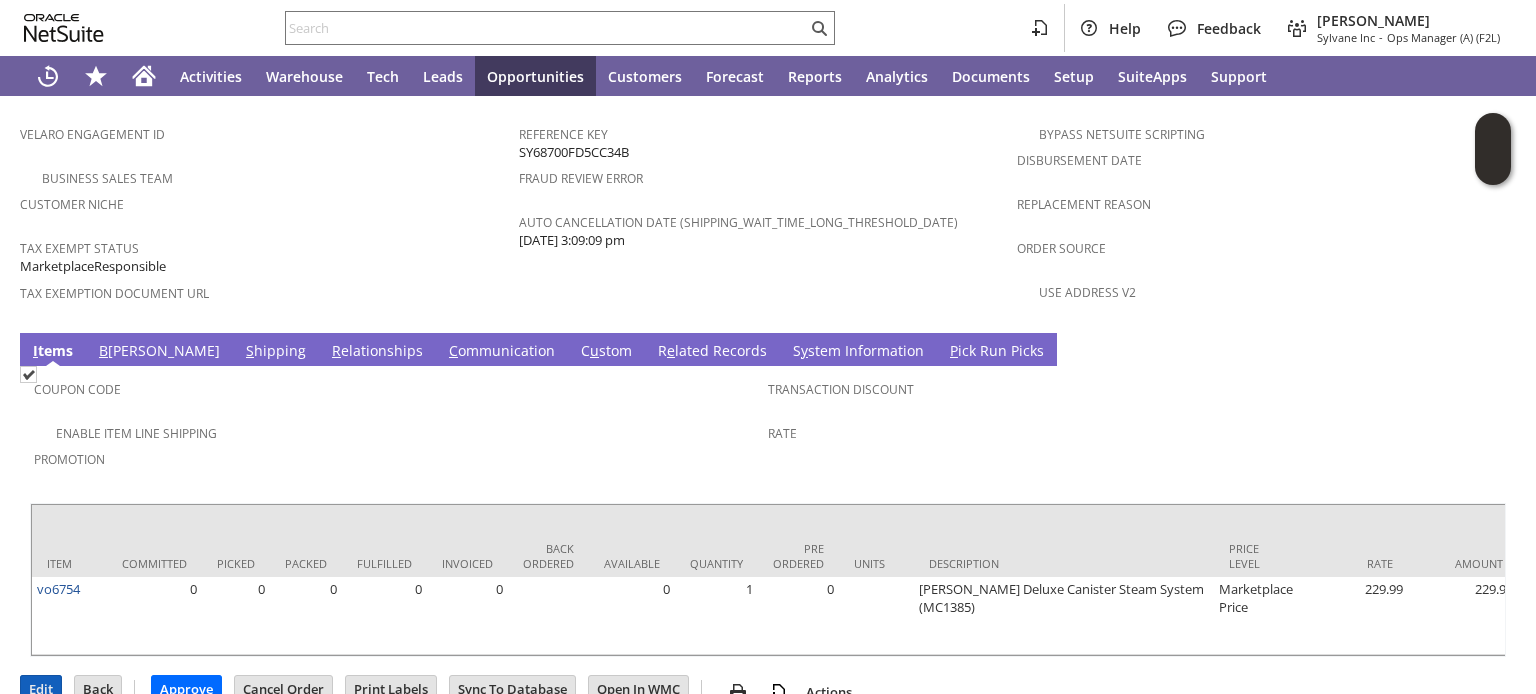 click on "Edit" at bounding box center [41, 689] 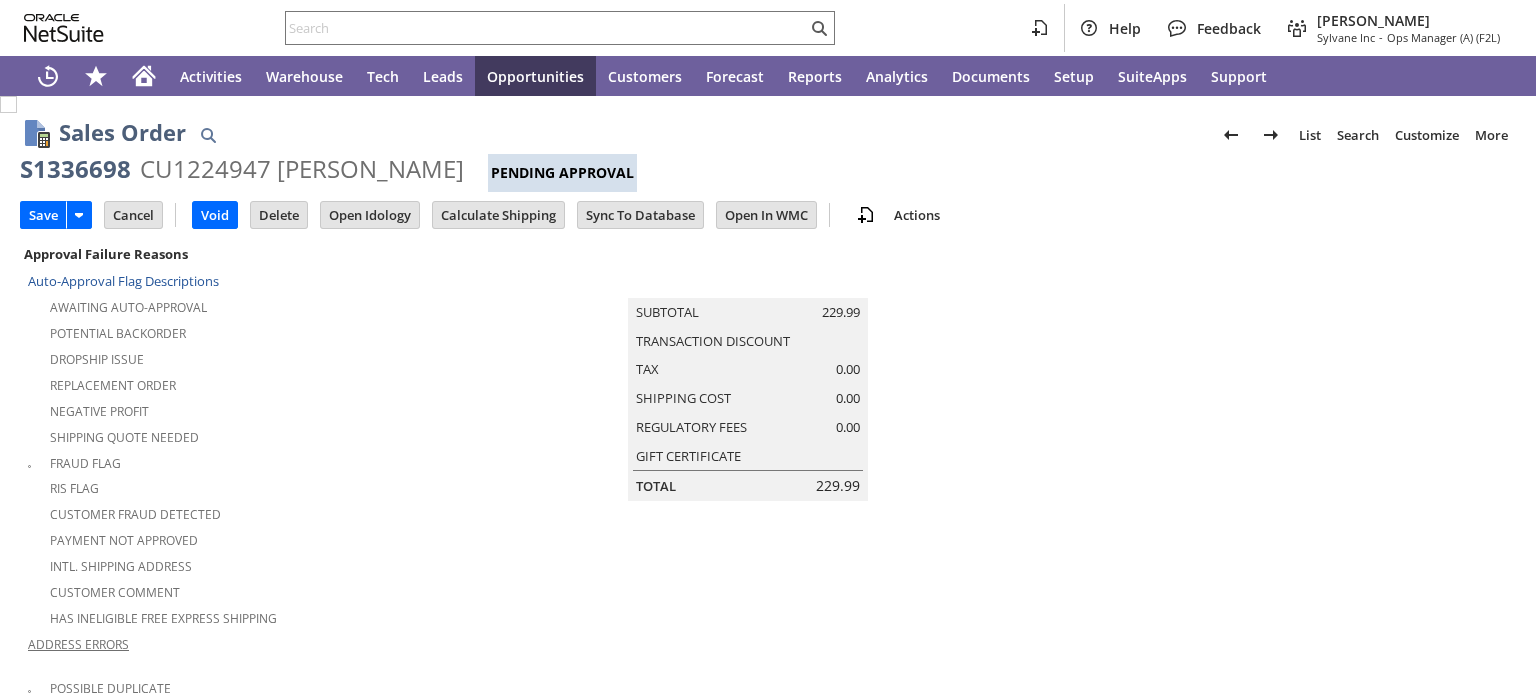 type on "Add" 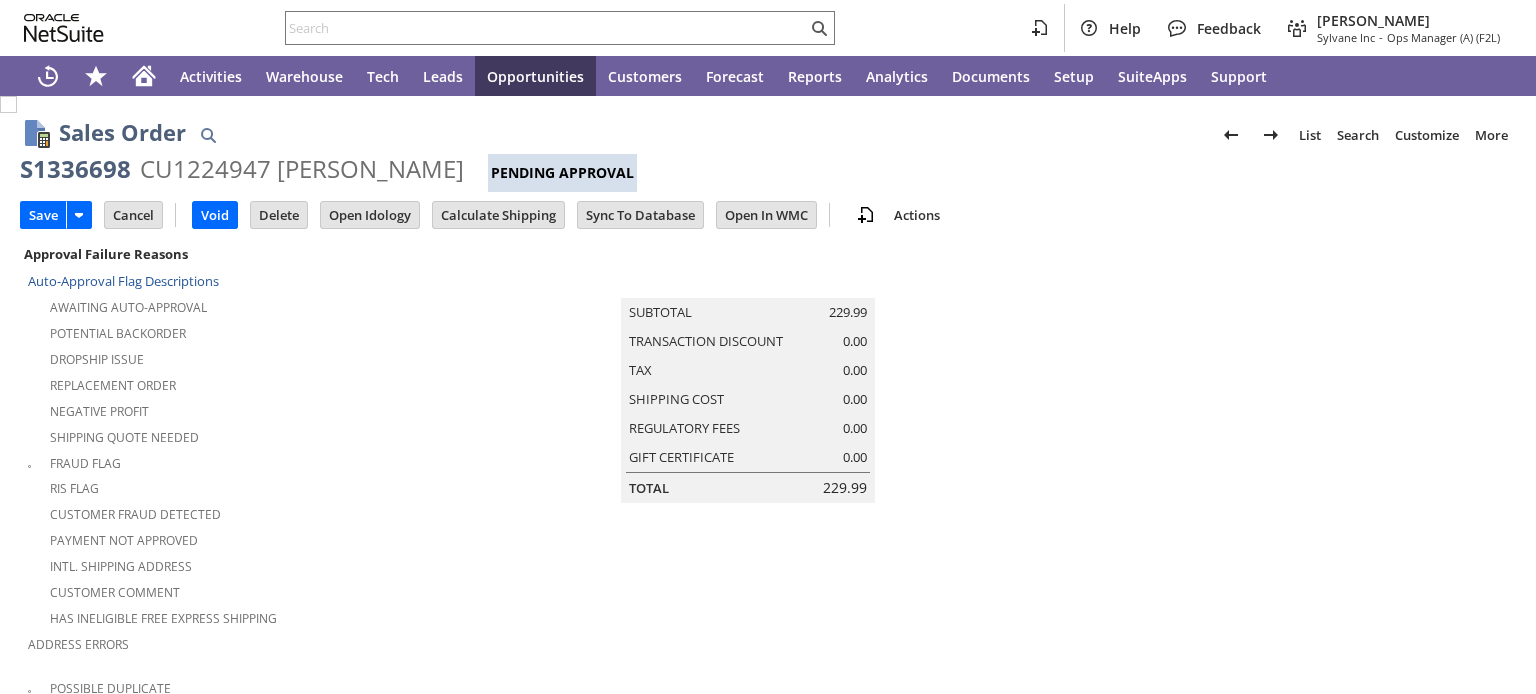 scroll, scrollTop: 0, scrollLeft: 0, axis: both 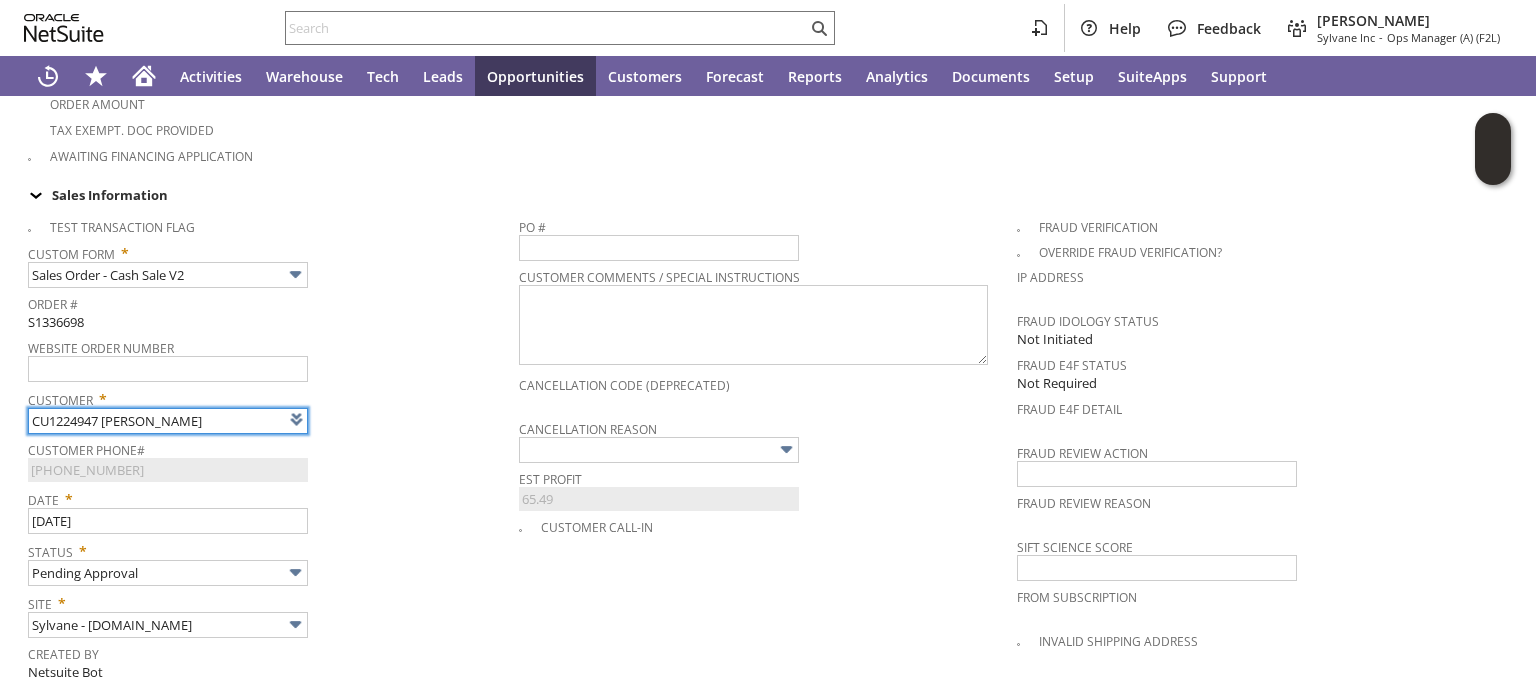 type on "Intelligent Recommendations¹⁰" 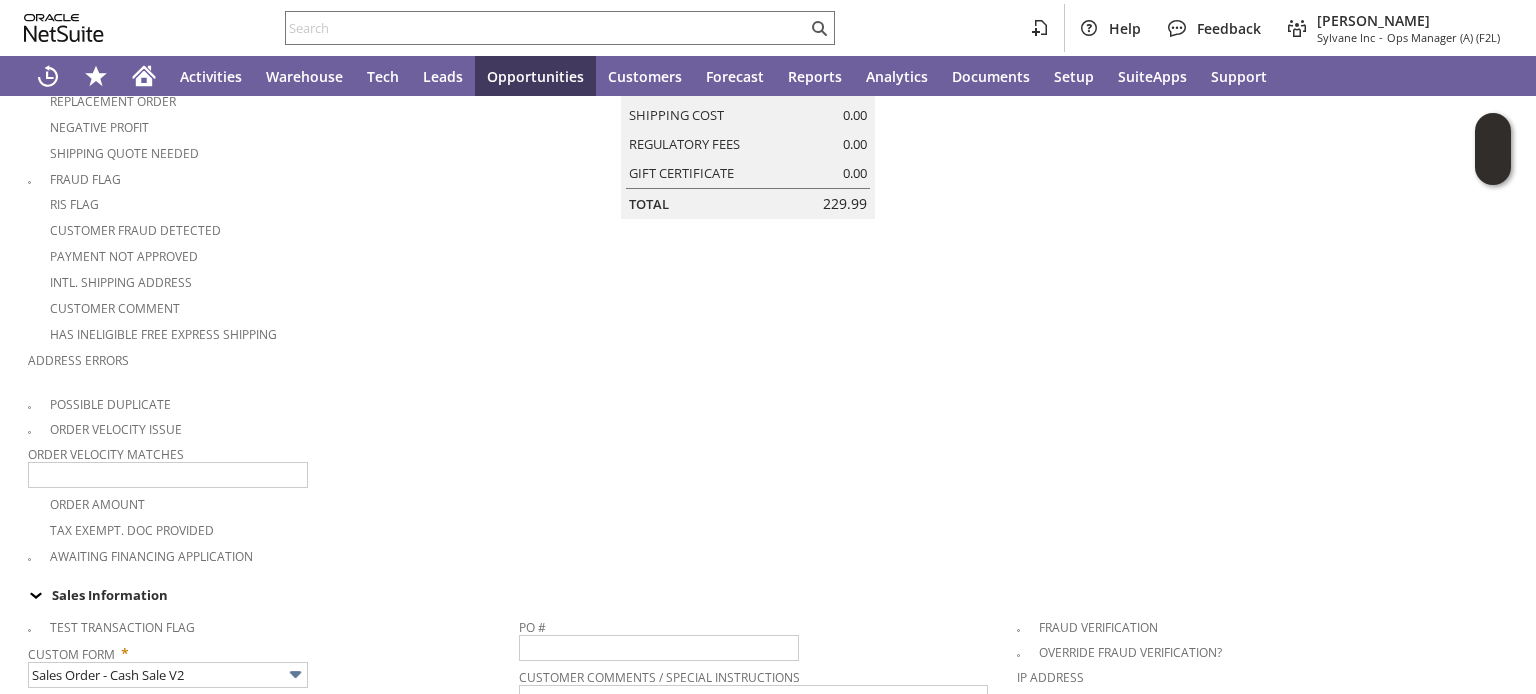 scroll, scrollTop: 0, scrollLeft: 0, axis: both 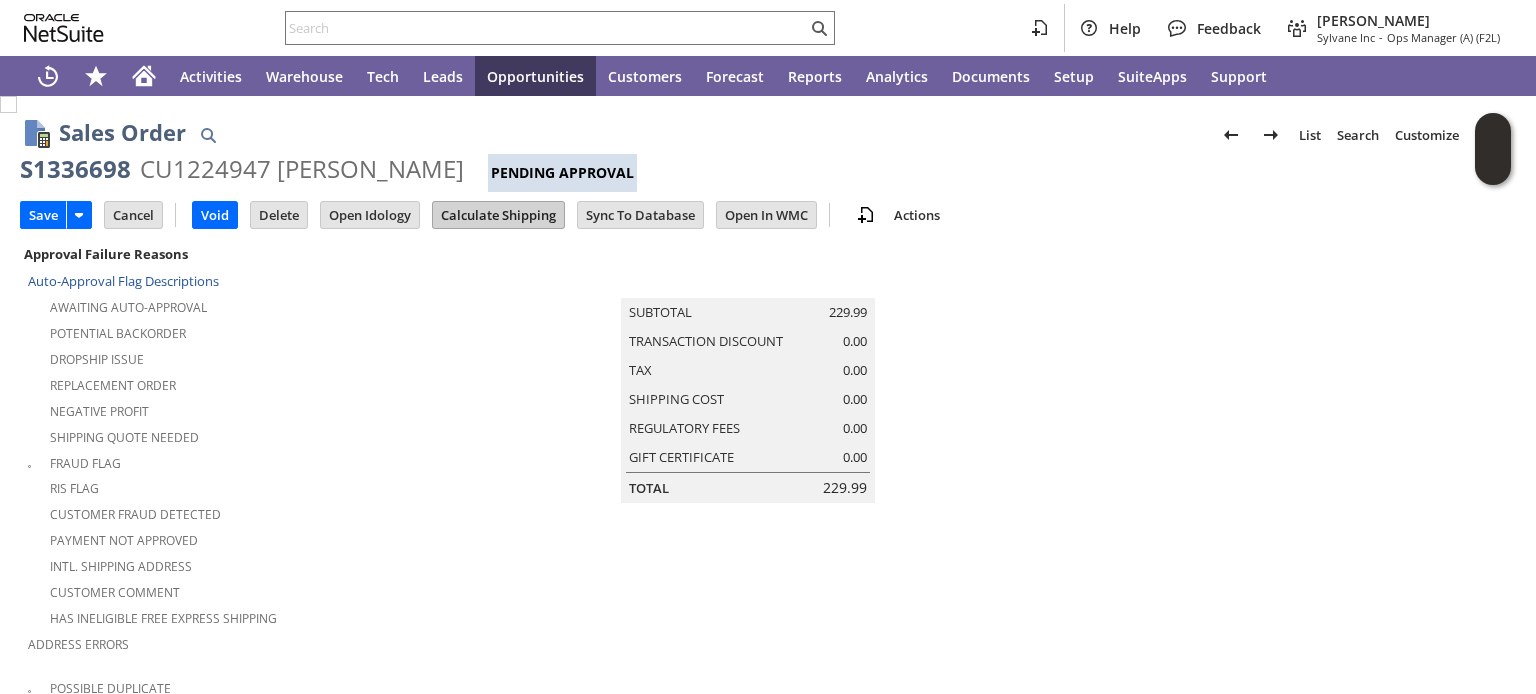 click on "Calculate Shipping" at bounding box center (498, 215) 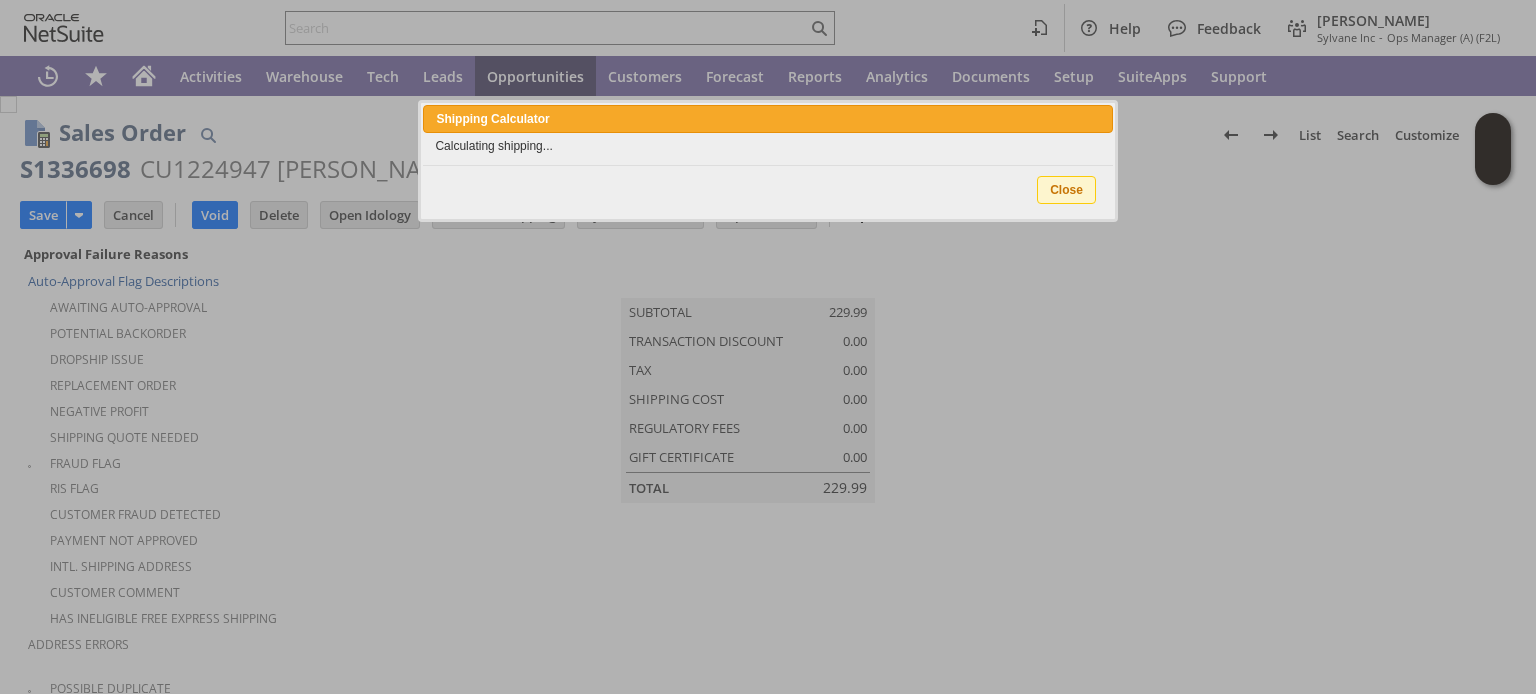 type on "NotExempt" 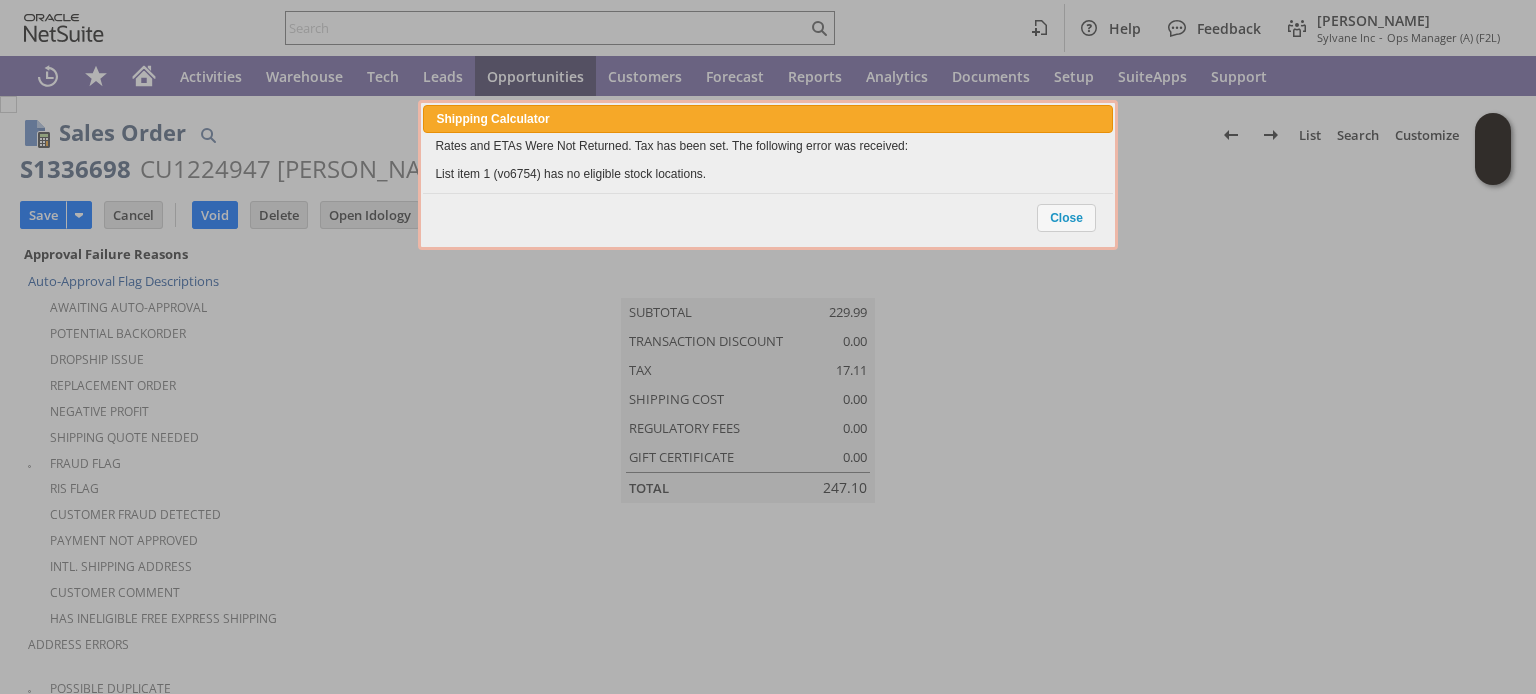 scroll, scrollTop: 1690, scrollLeft: 0, axis: vertical 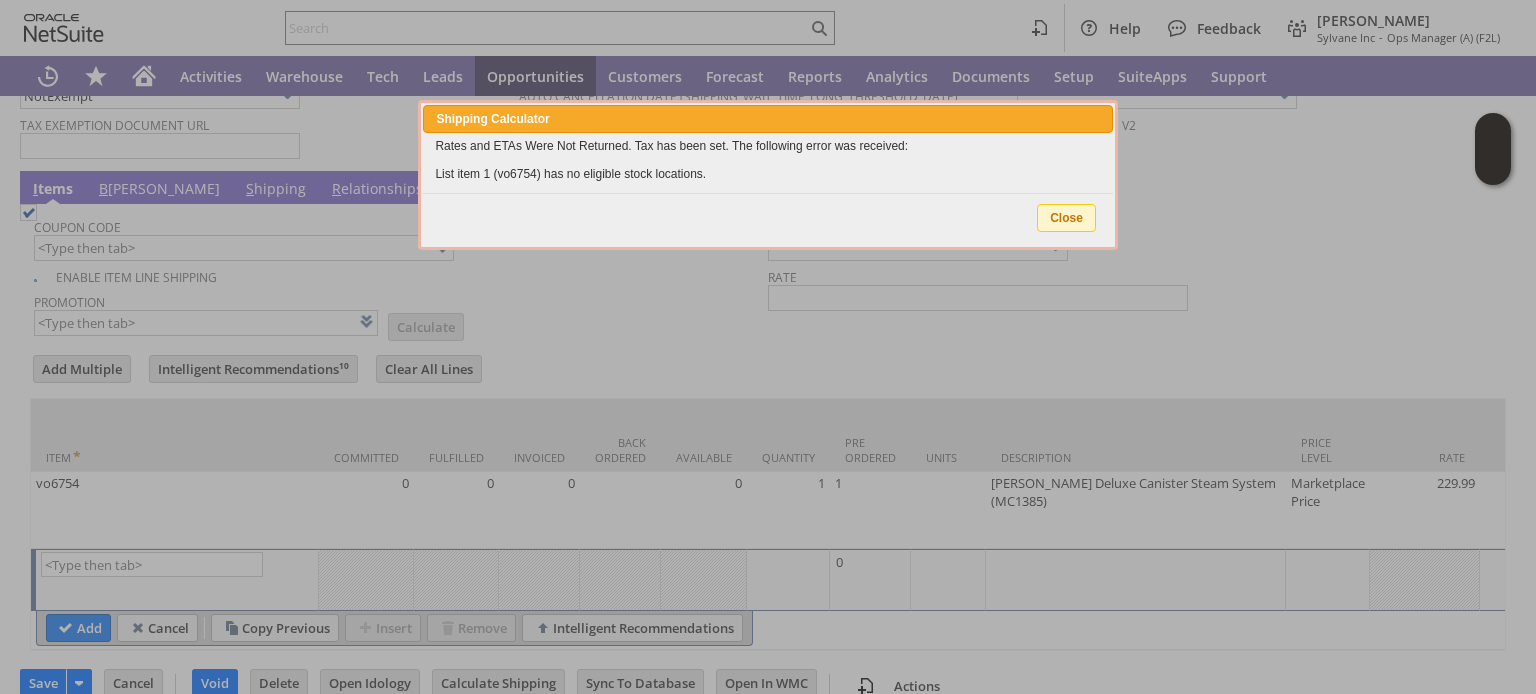 click on "Close" at bounding box center [1066, 218] 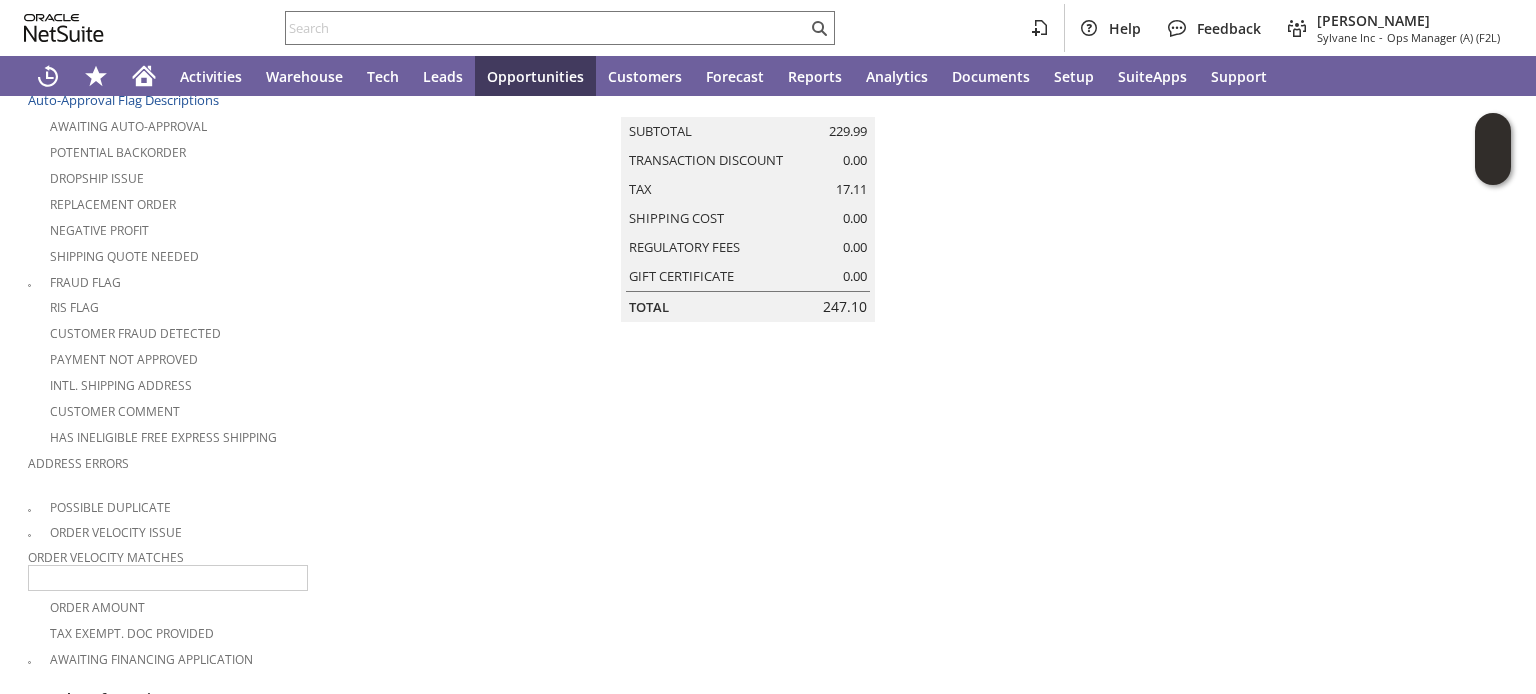scroll, scrollTop: 0, scrollLeft: 0, axis: both 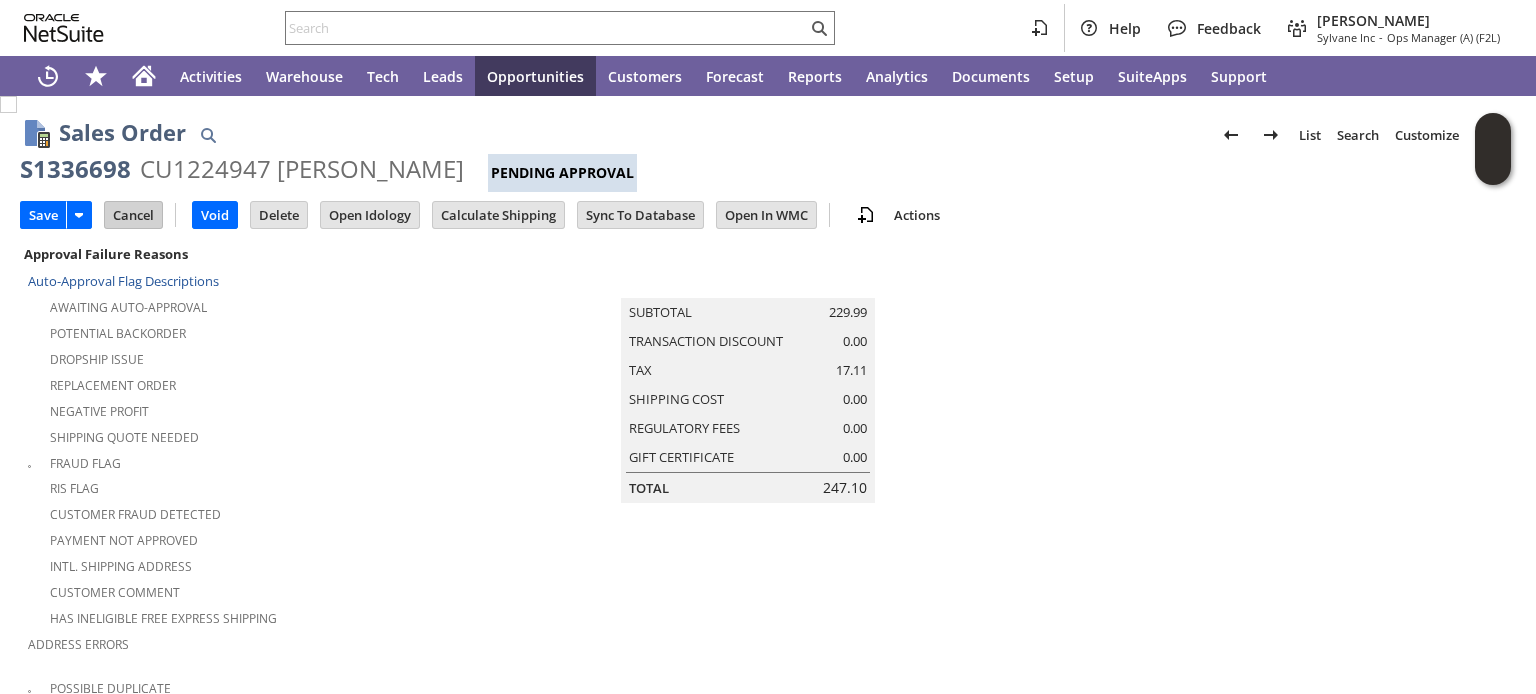 click on "Cancel" at bounding box center [133, 215] 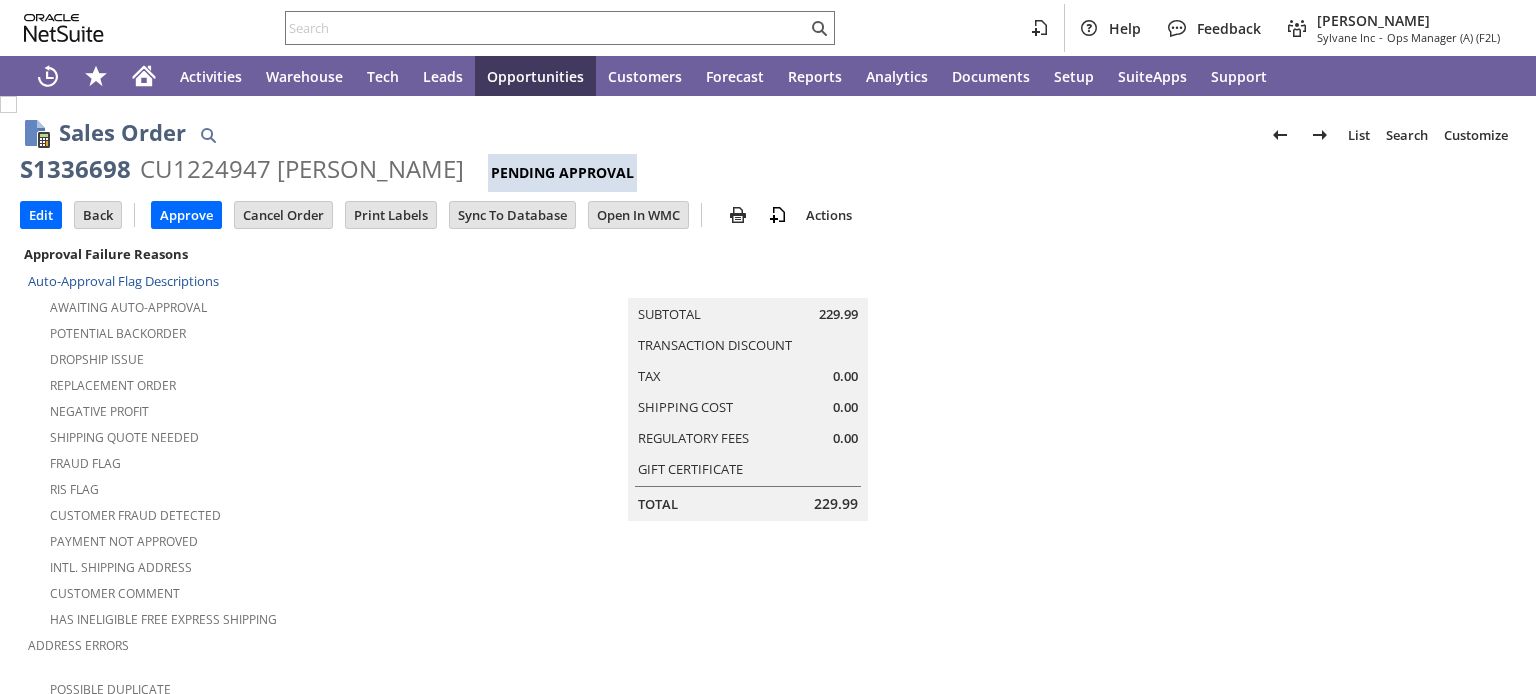 scroll, scrollTop: 0, scrollLeft: 0, axis: both 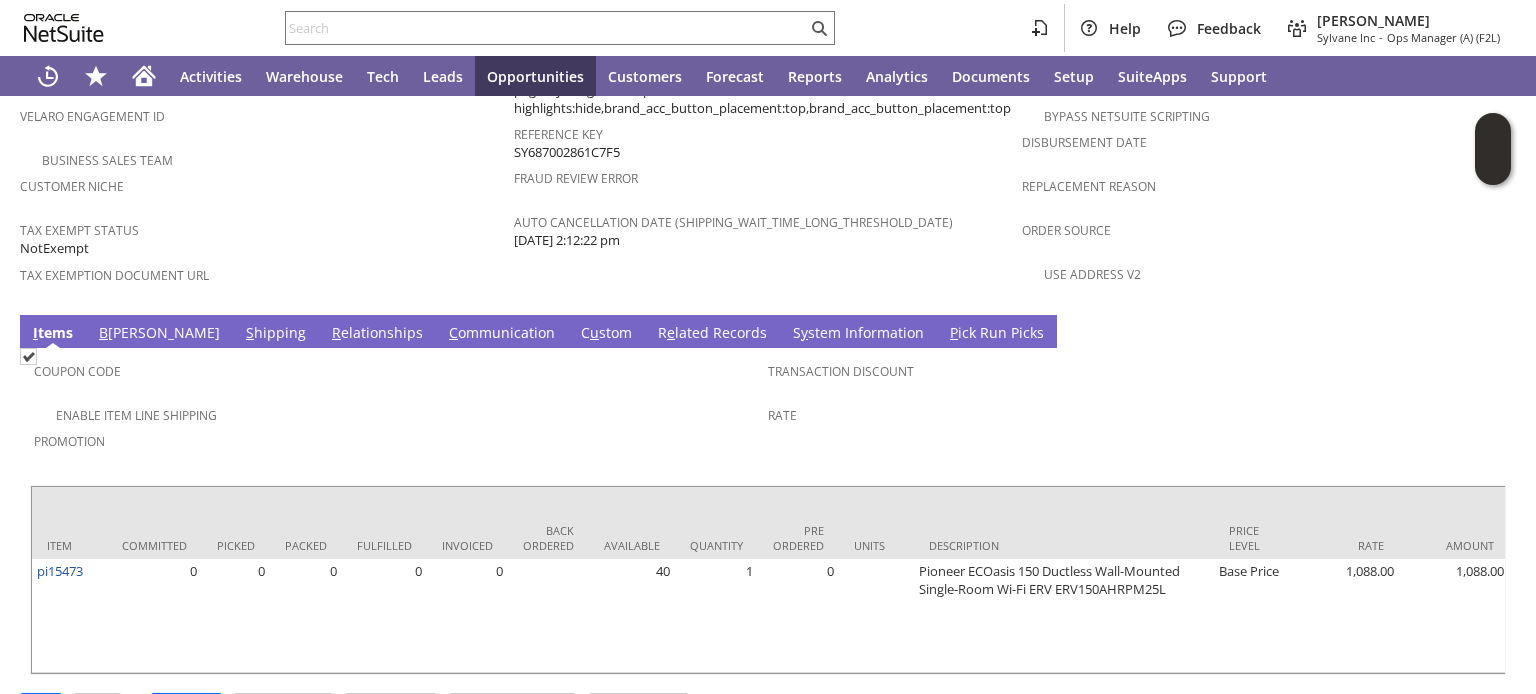 click on "S hipping" at bounding box center [276, 334] 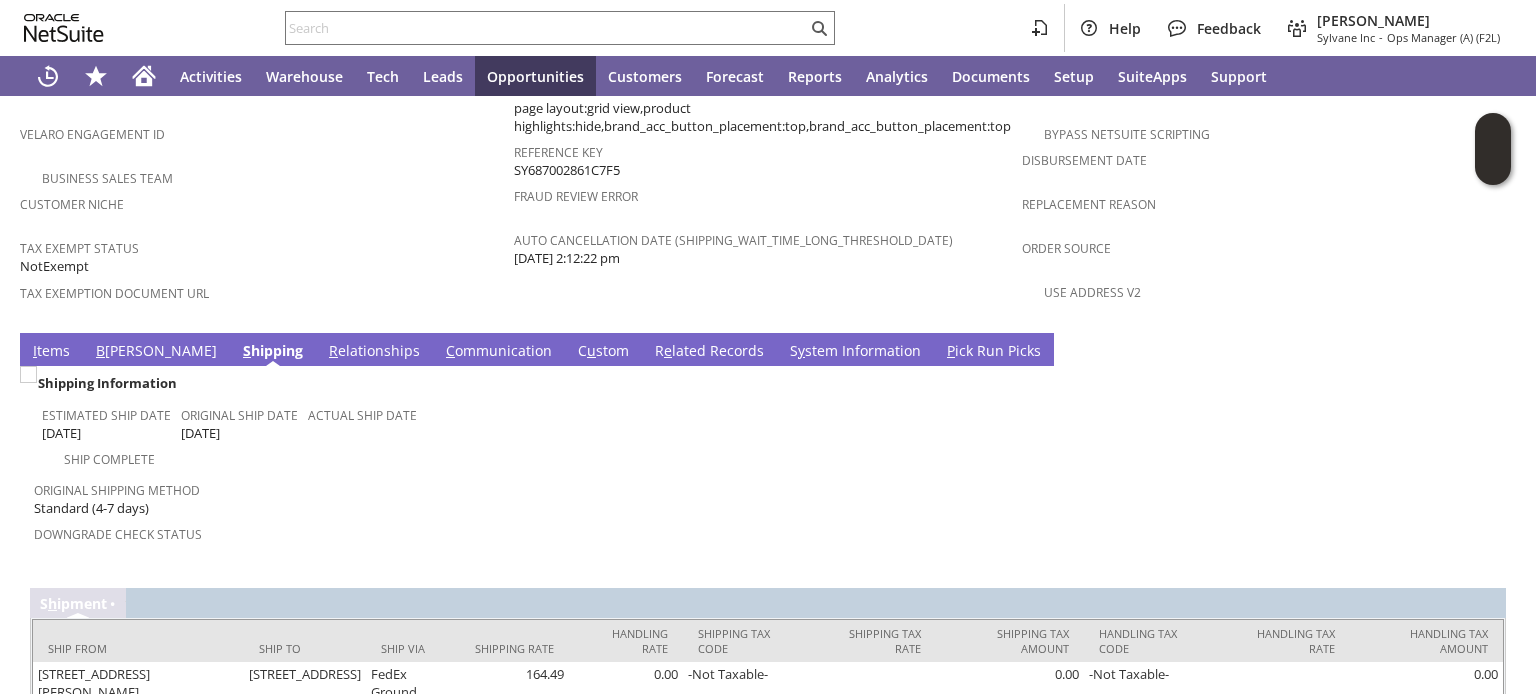 click on "I tems" at bounding box center [51, 352] 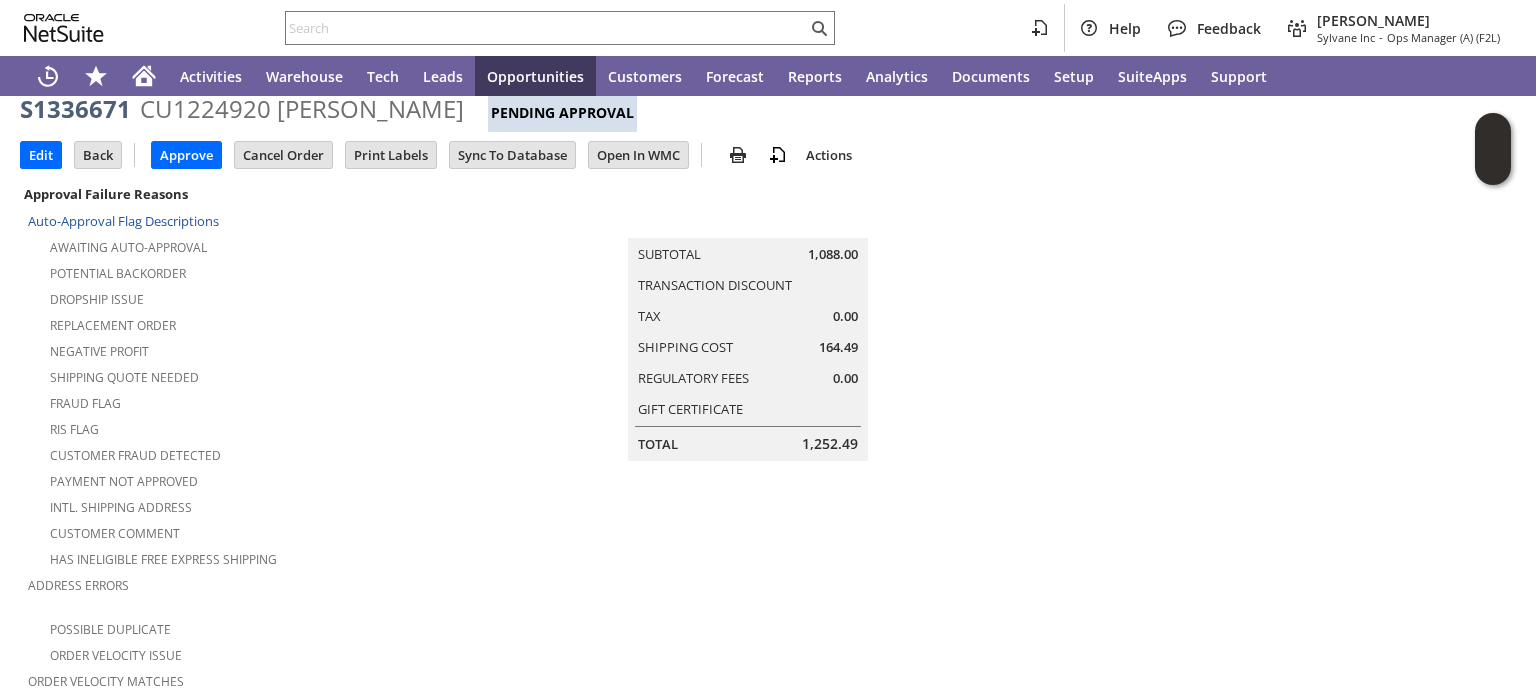 scroll, scrollTop: 0, scrollLeft: 0, axis: both 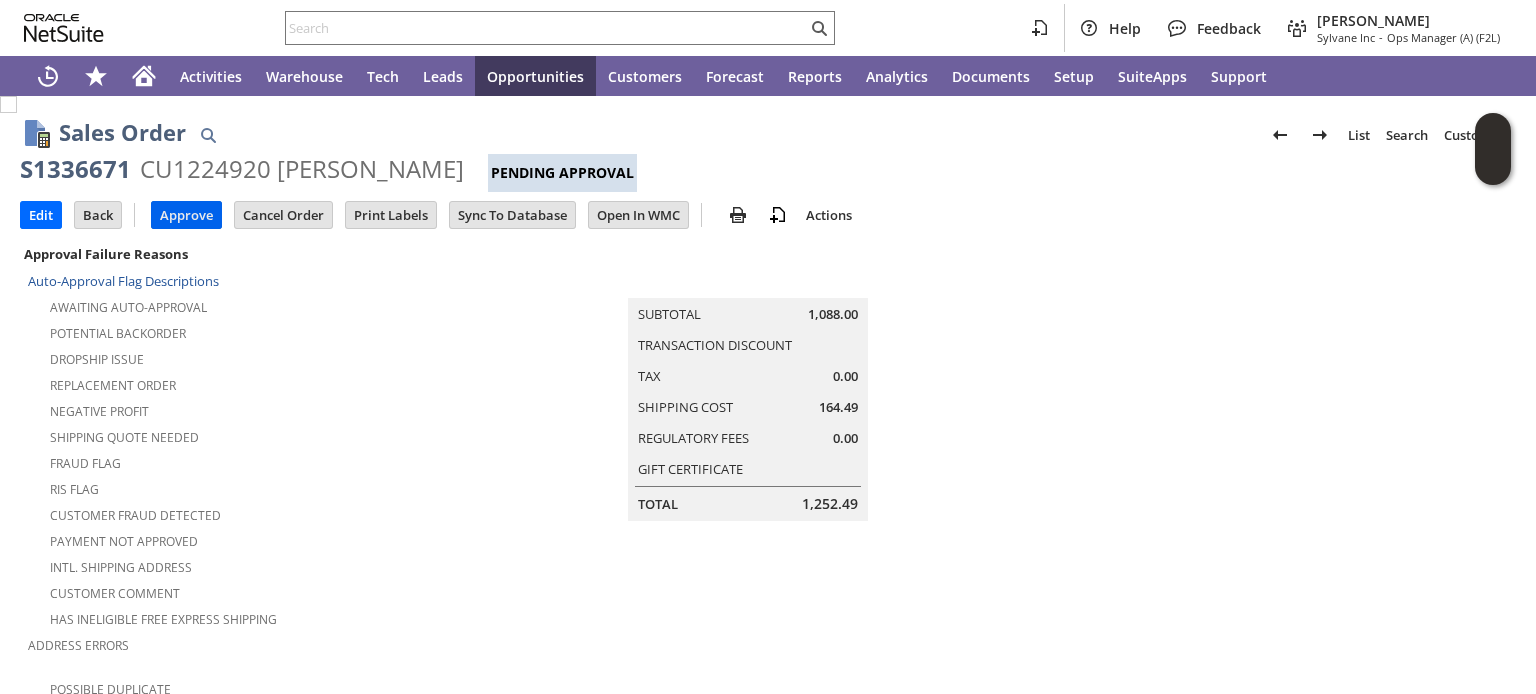 click on "Approve" at bounding box center [186, 215] 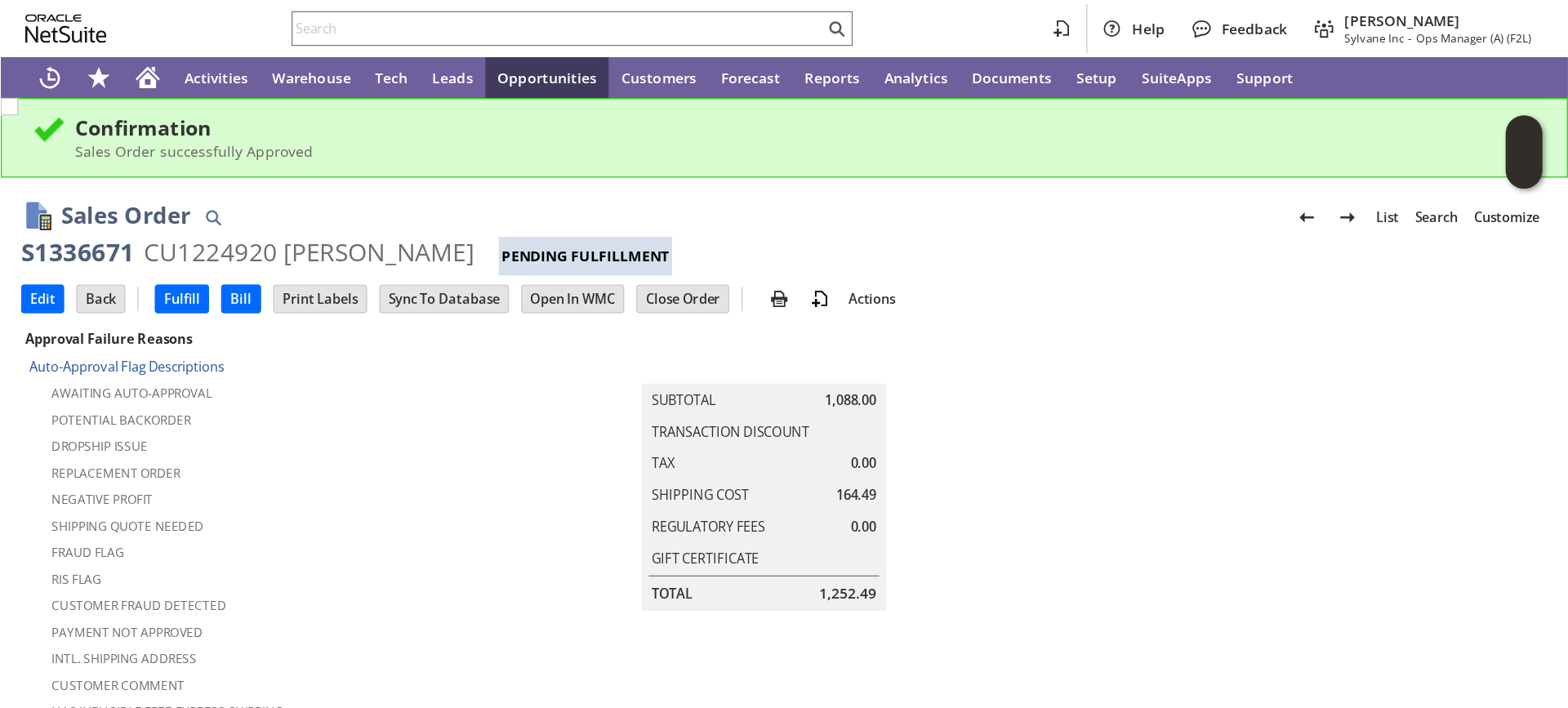 scroll, scrollTop: 0, scrollLeft: 0, axis: both 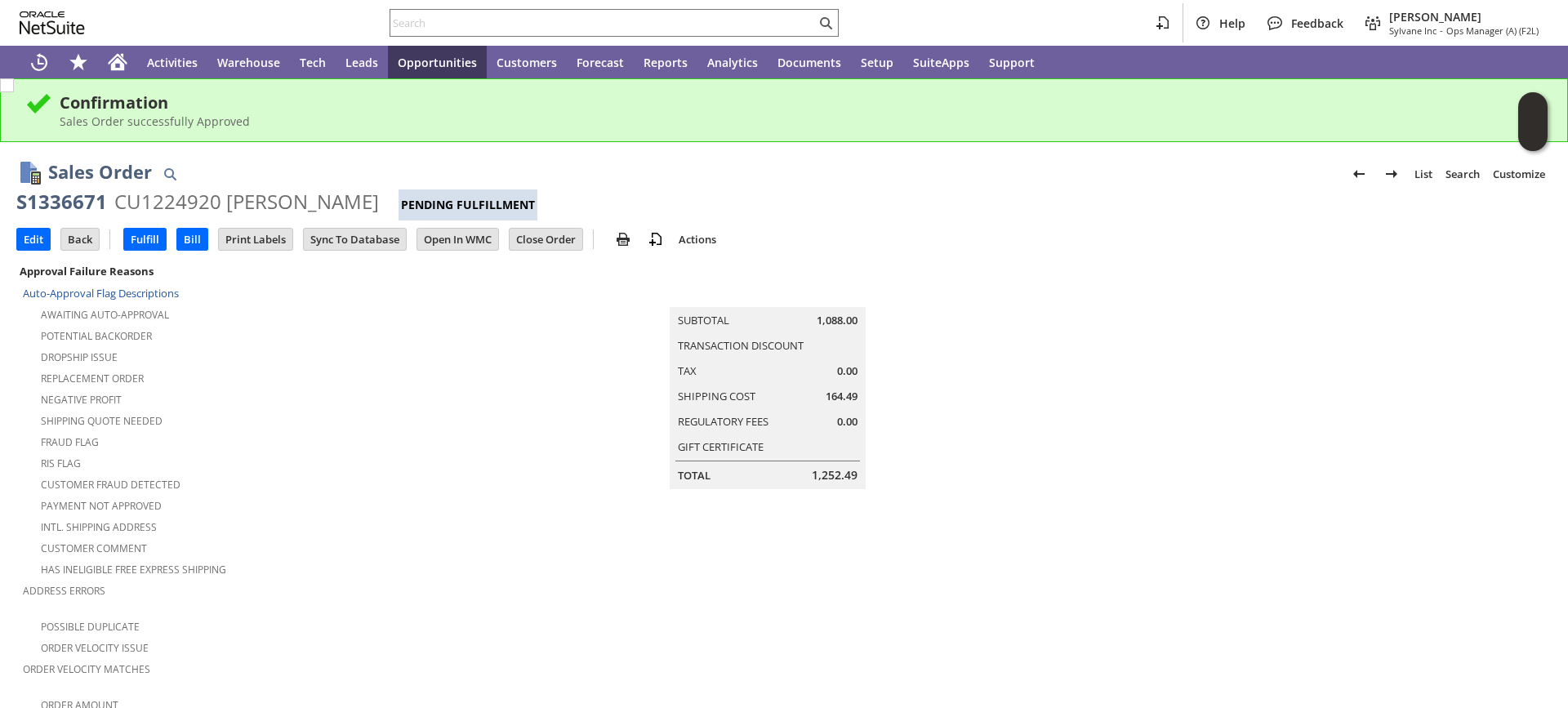 click on "Sales Order successfully Approved" at bounding box center (801, 121) 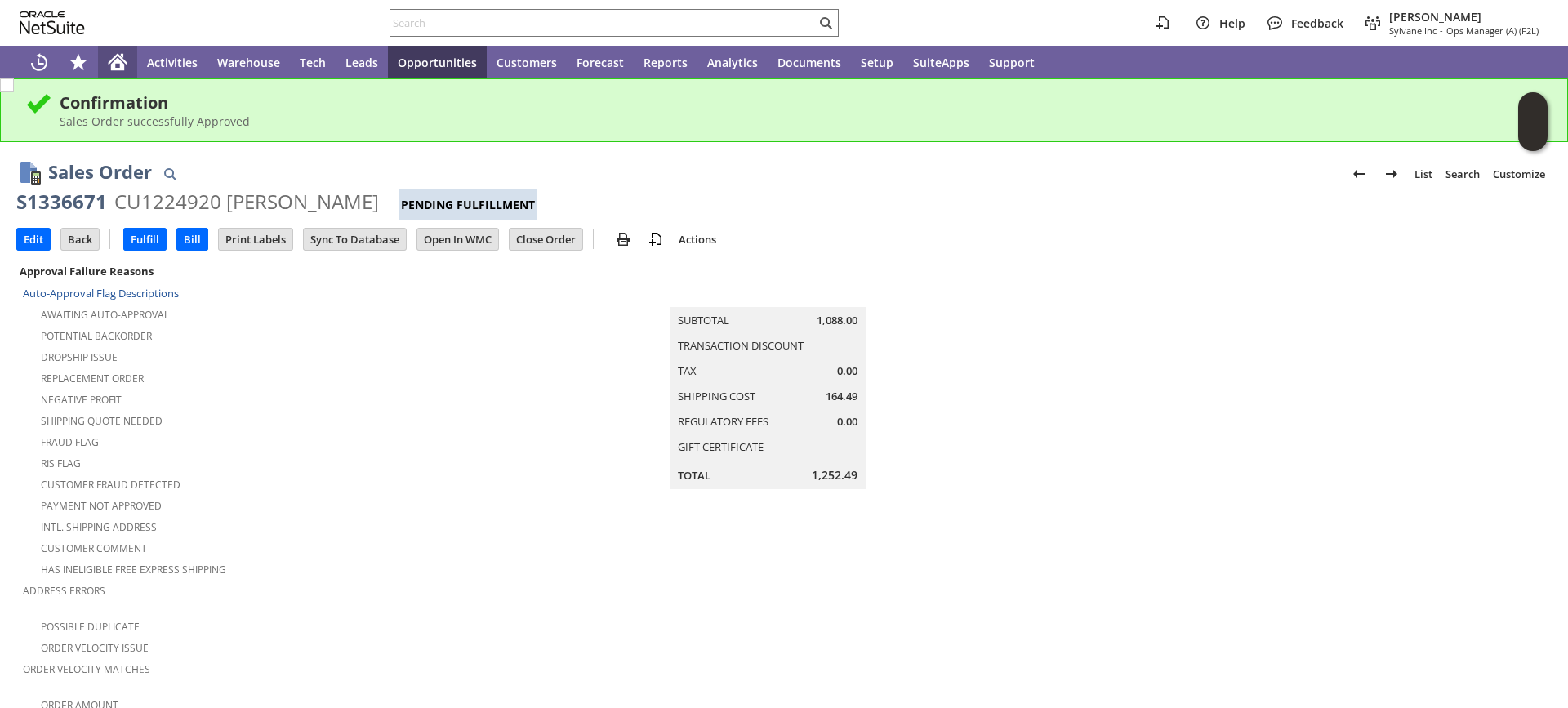click 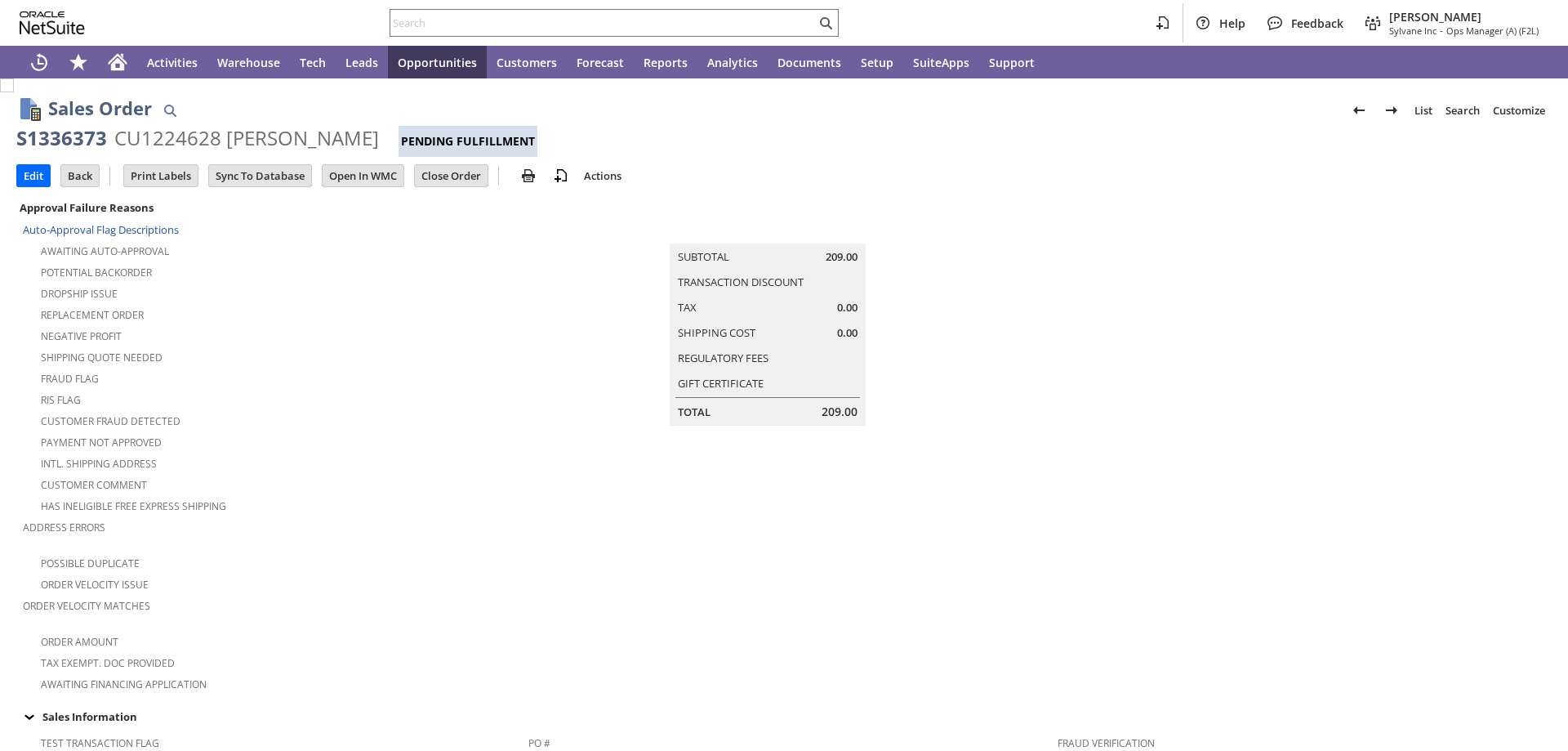 scroll, scrollTop: 0, scrollLeft: 0, axis: both 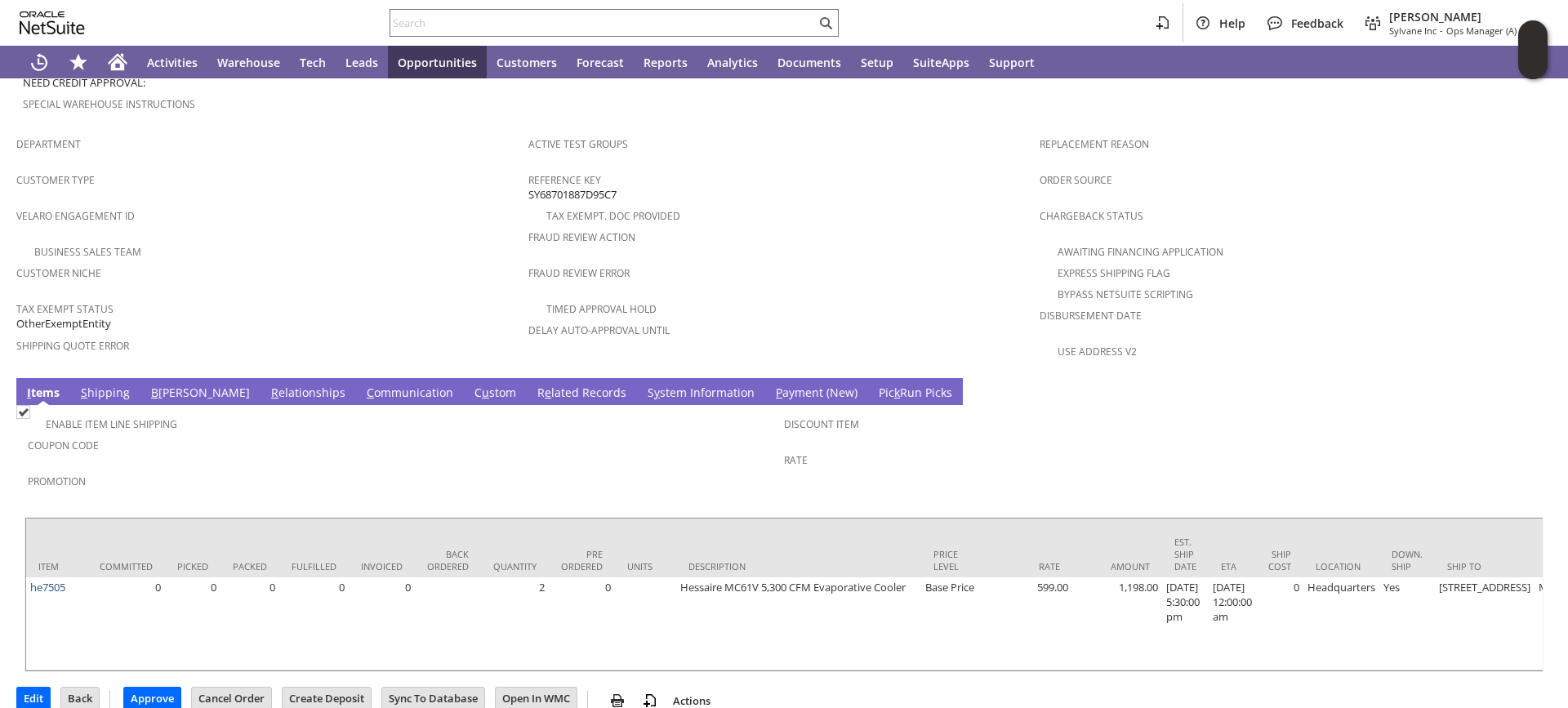 click on "S hipping" at bounding box center (105, 394) 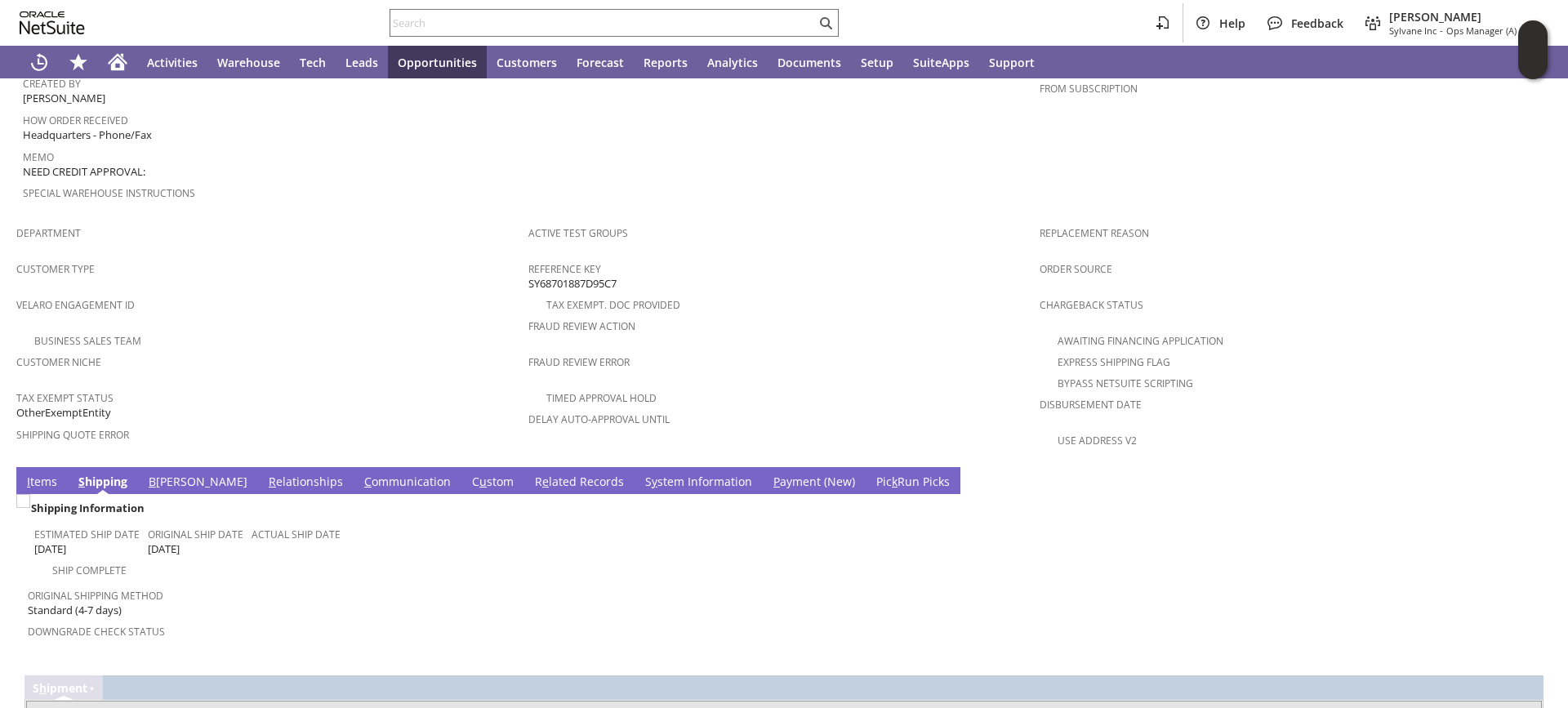 scroll, scrollTop: 921, scrollLeft: 0, axis: vertical 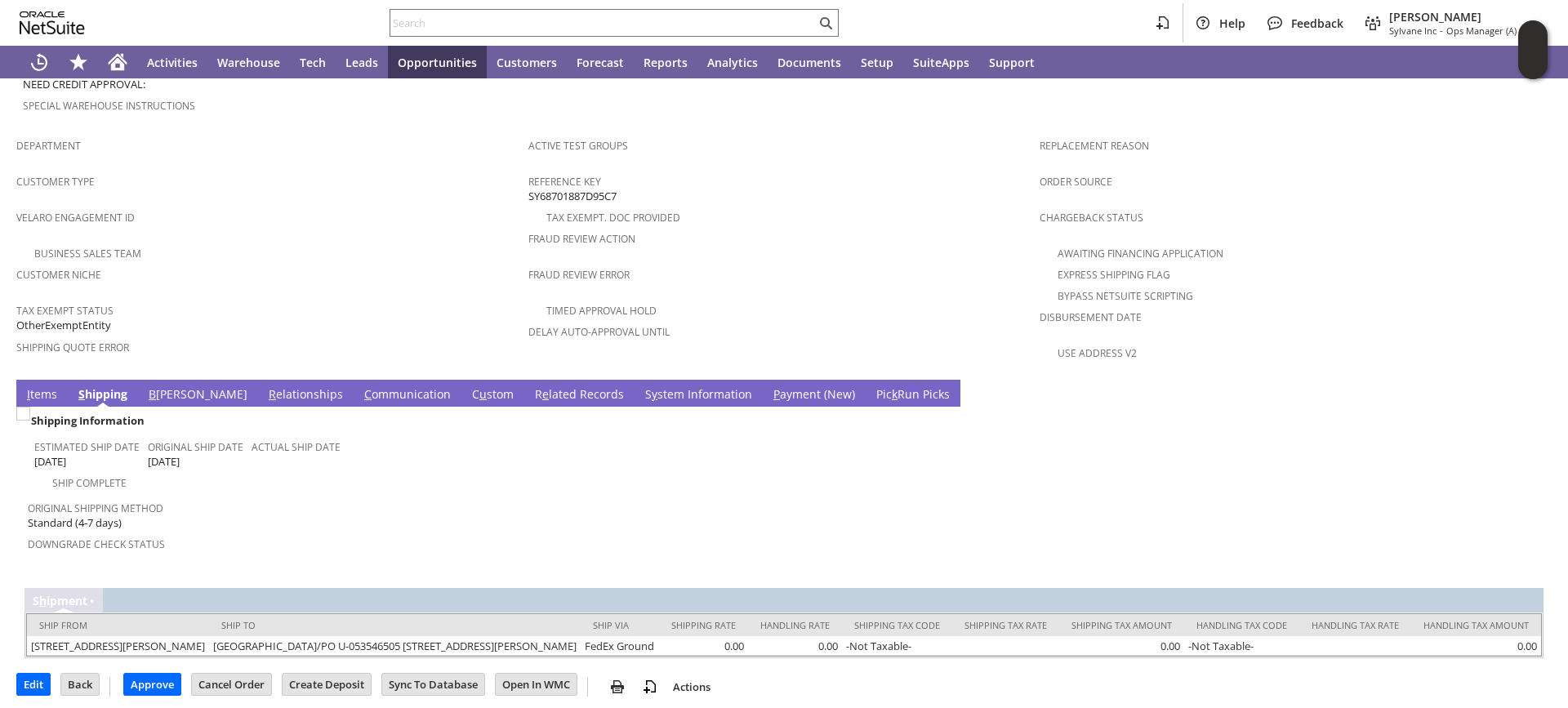 click on "B illing" at bounding box center (198, 395) 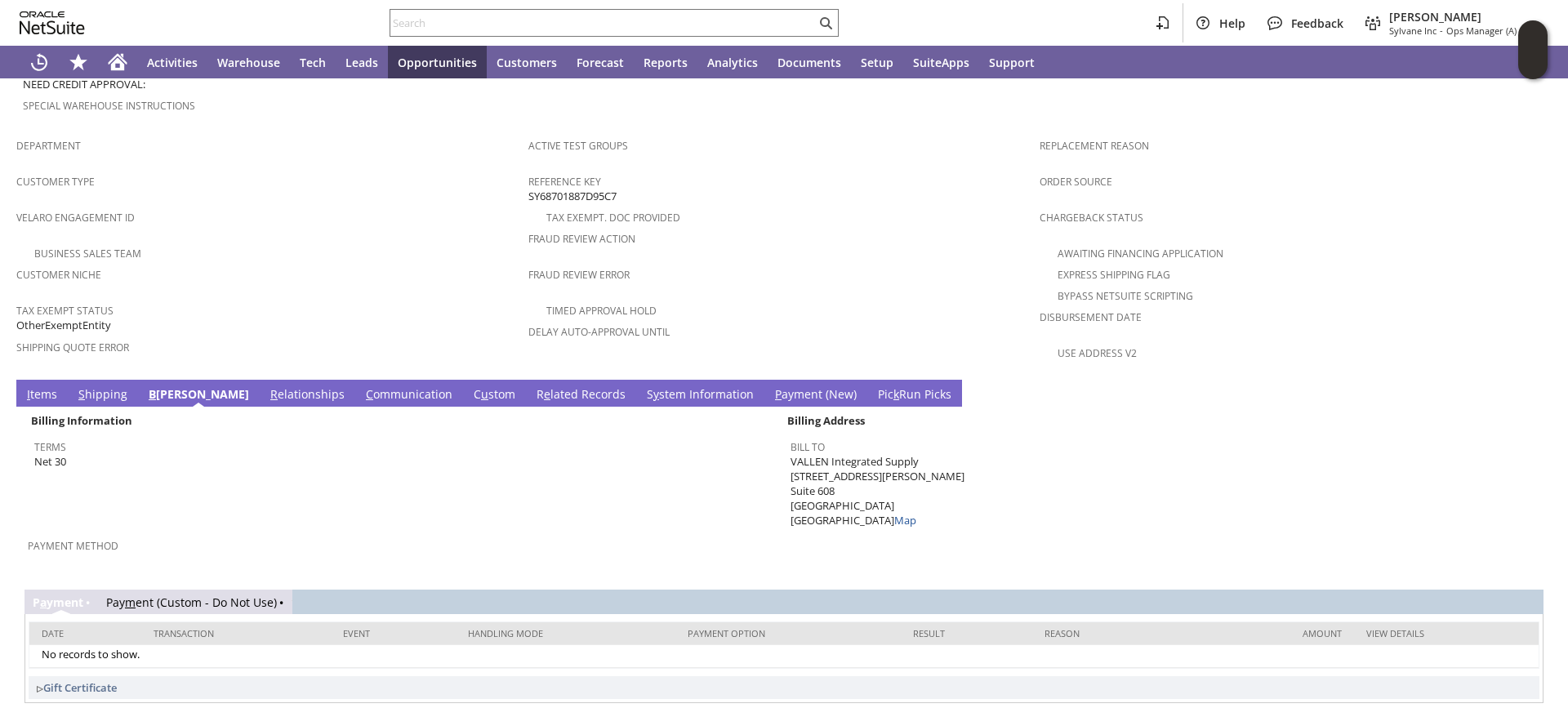 click on "I tems" at bounding box center [42, 395] 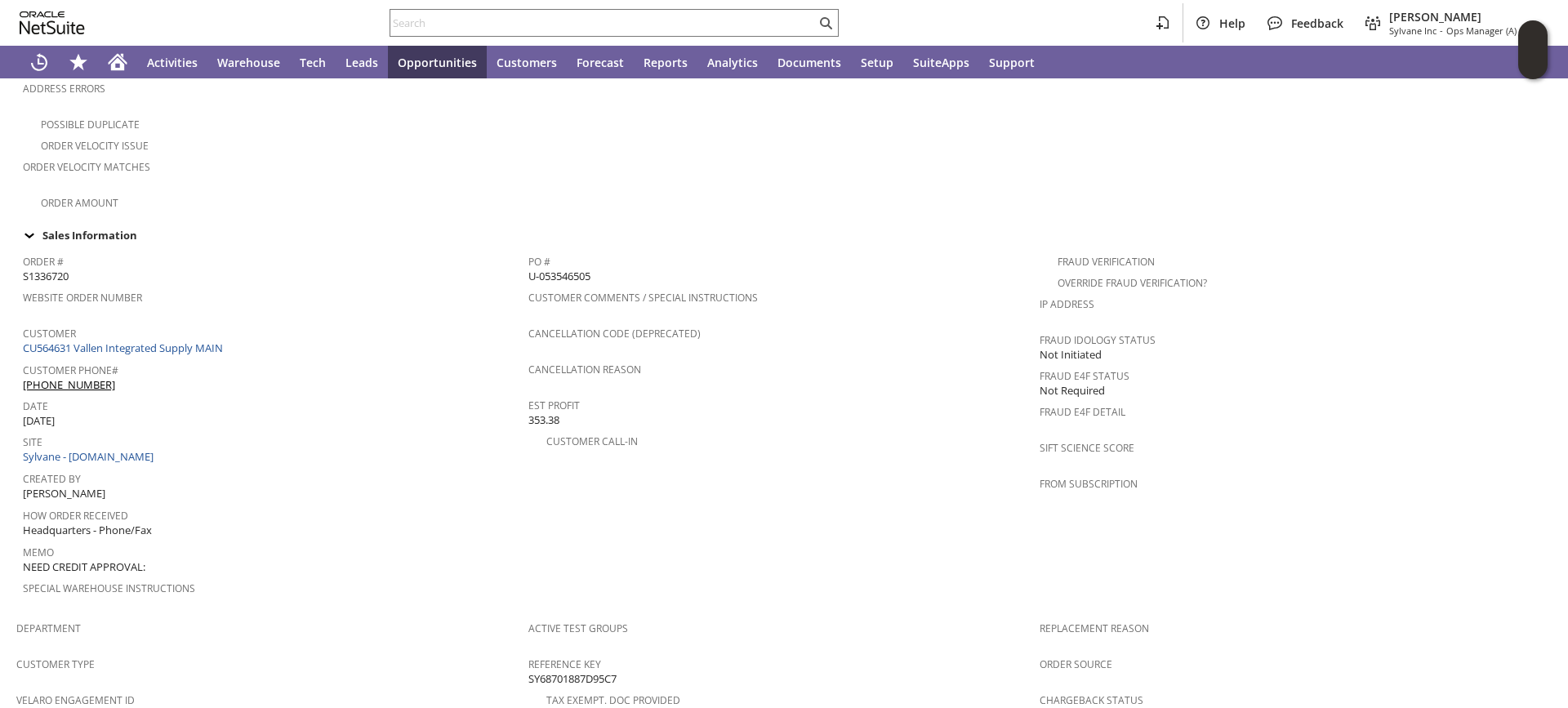 scroll, scrollTop: 572, scrollLeft: 0, axis: vertical 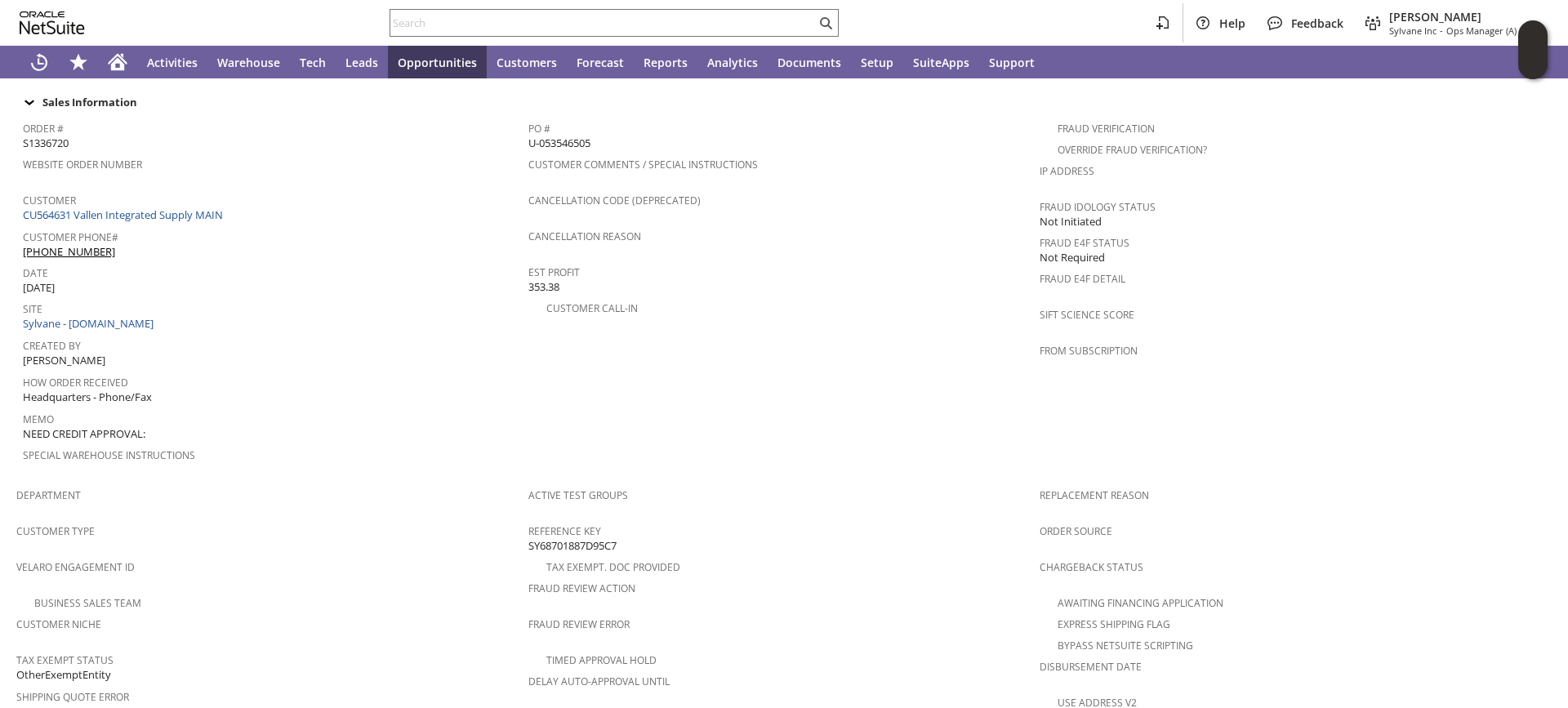 click on "S1336720" at bounding box center [46, 143] 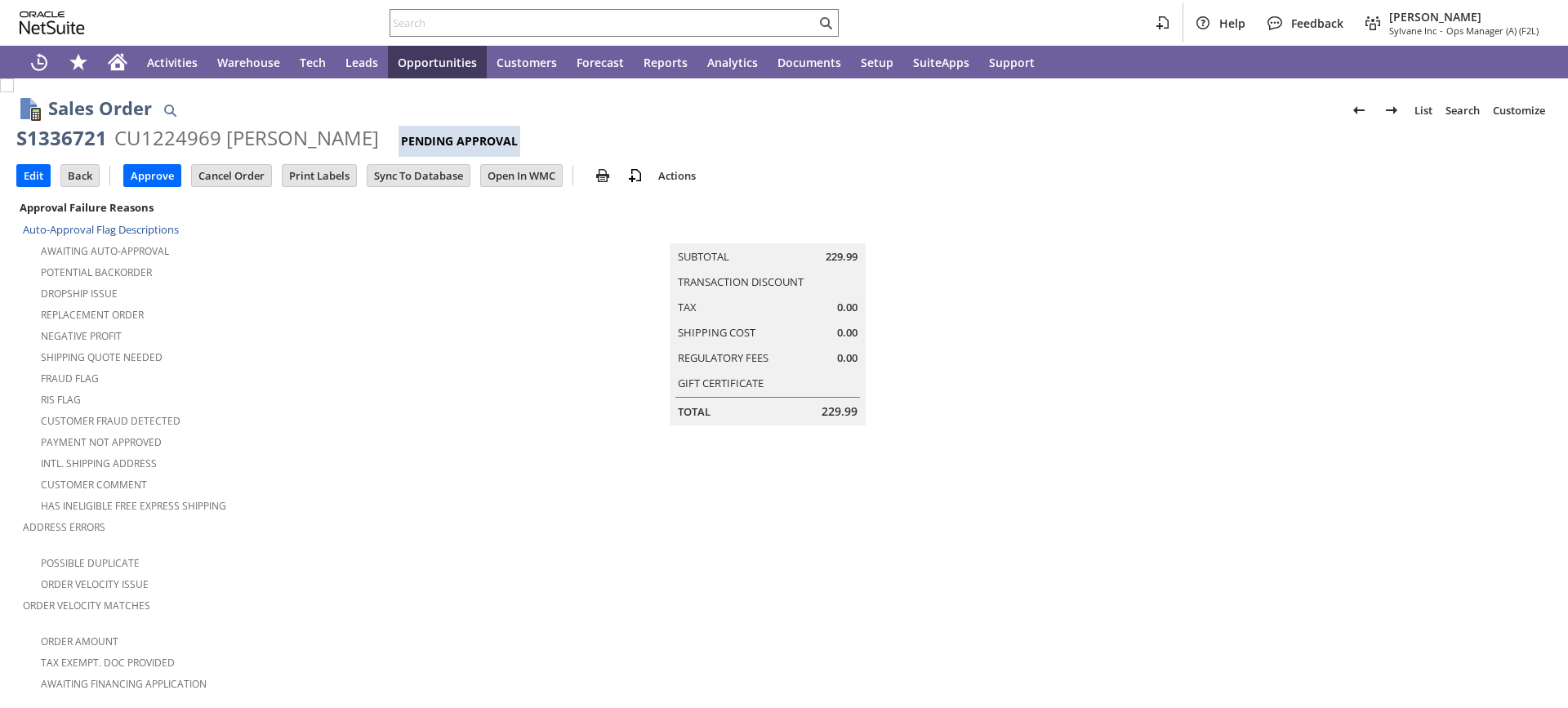 scroll, scrollTop: 0, scrollLeft: 0, axis: both 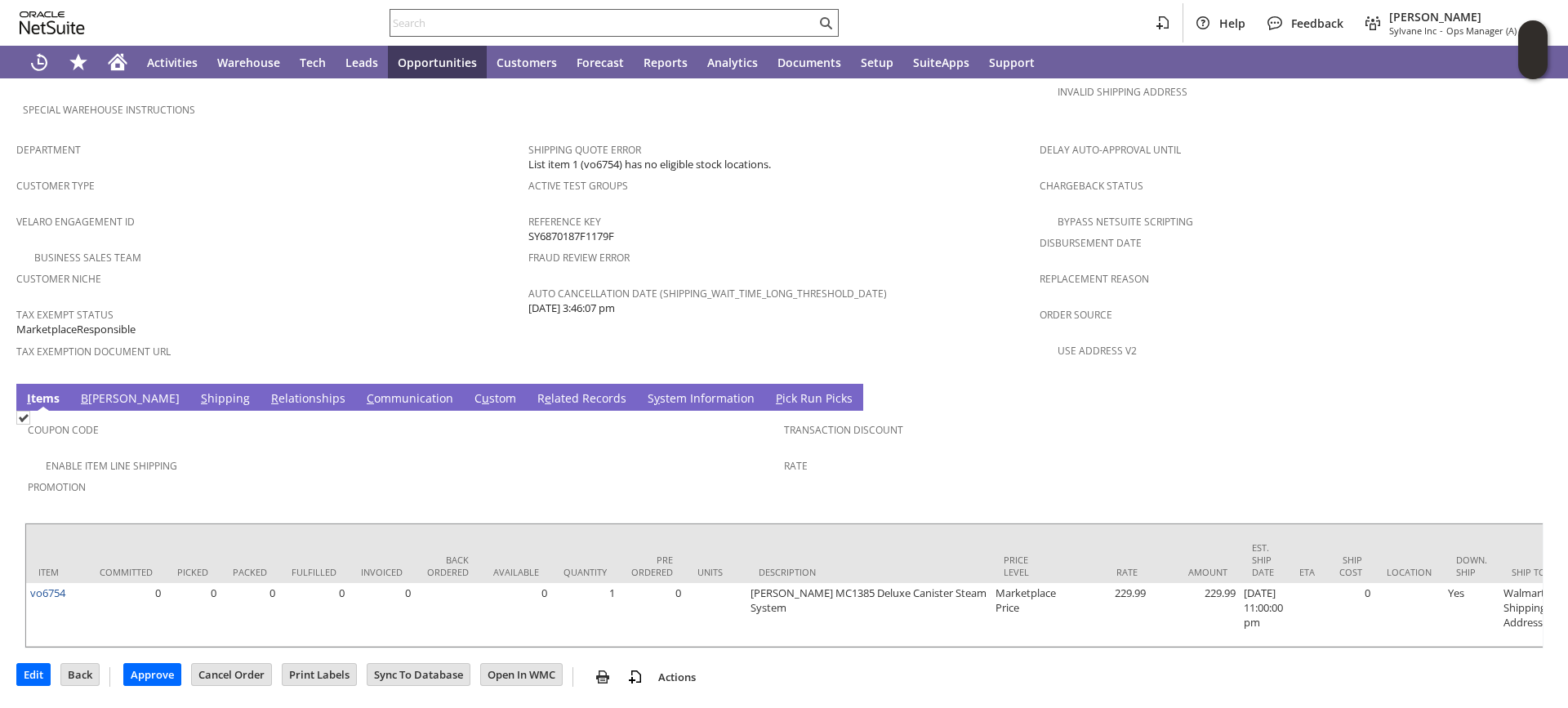 click at bounding box center (603, 23) 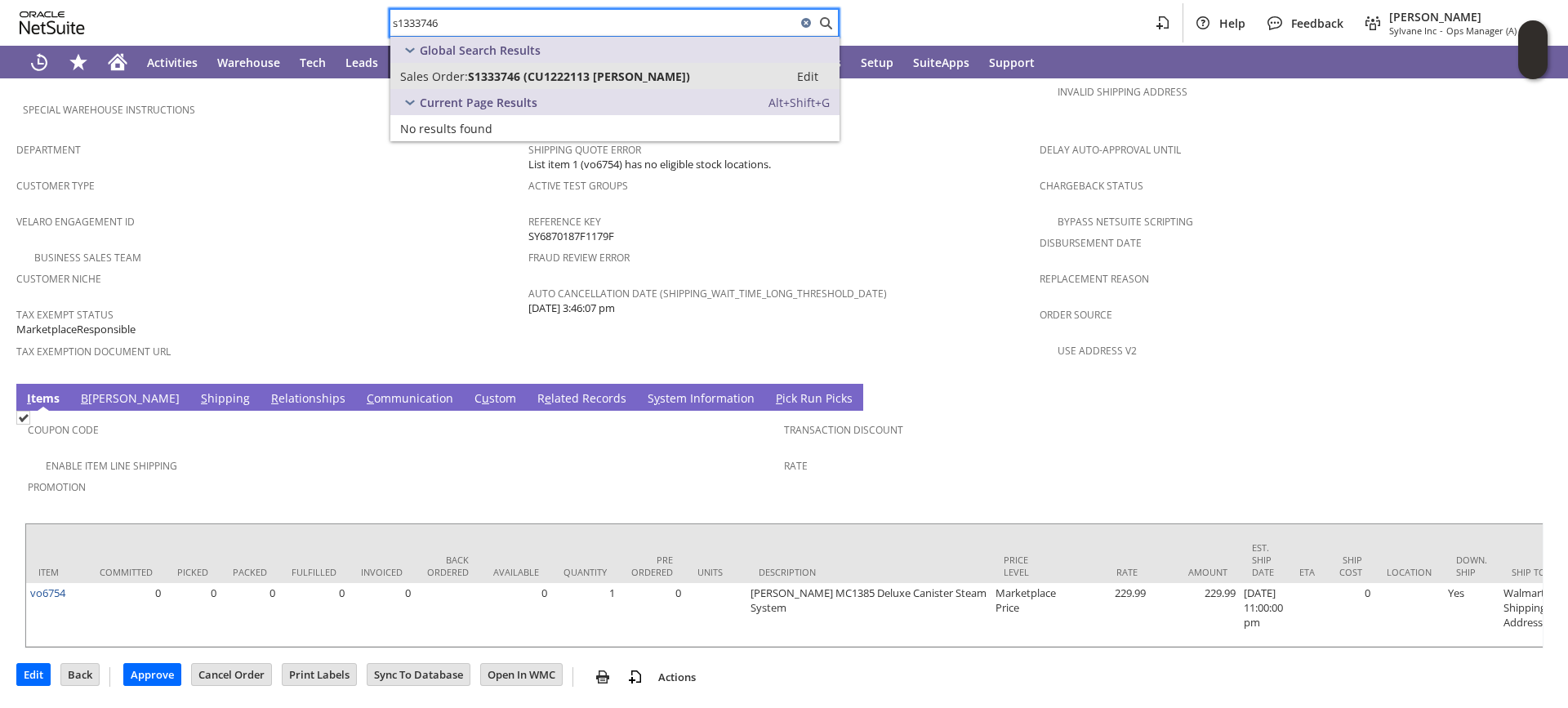 type on "s1333746" 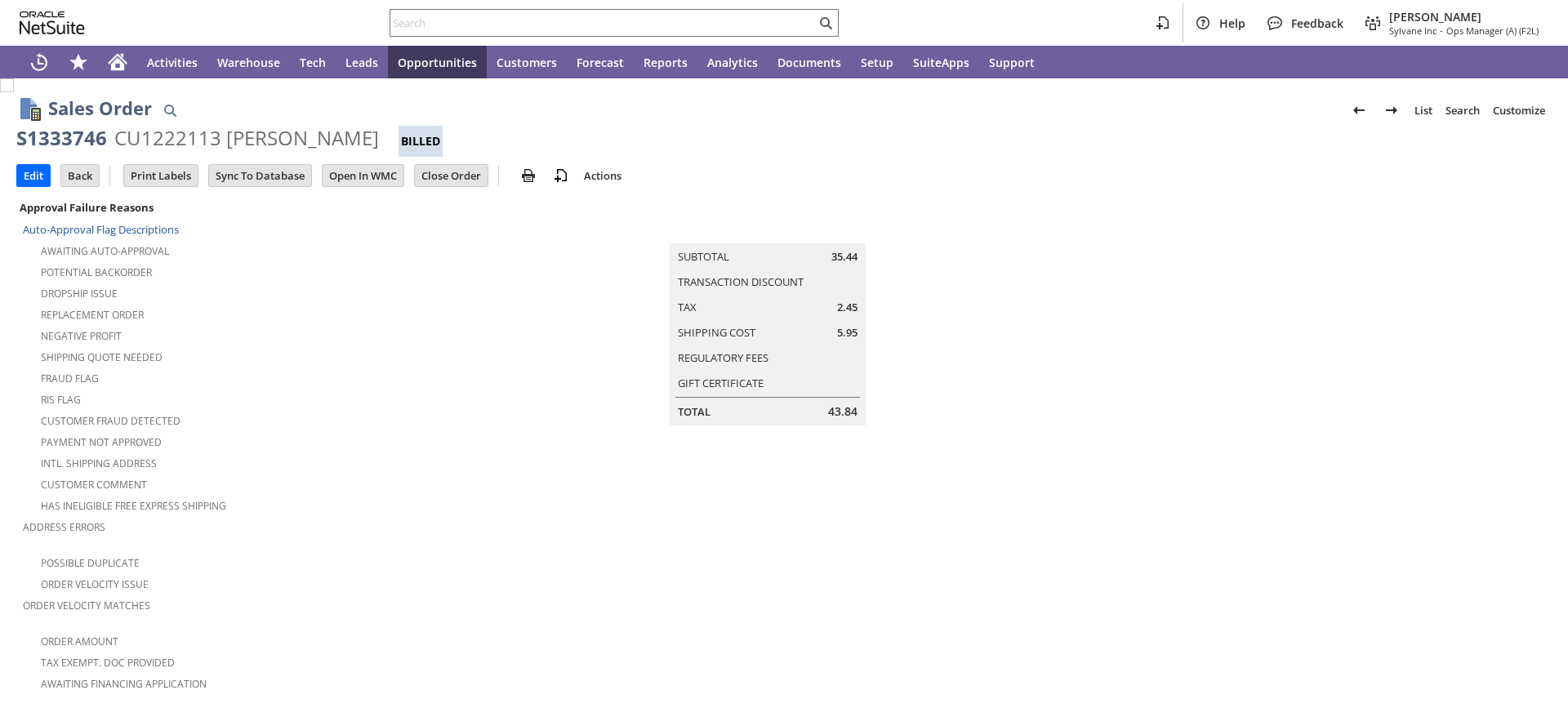 scroll, scrollTop: 0, scrollLeft: 0, axis: both 